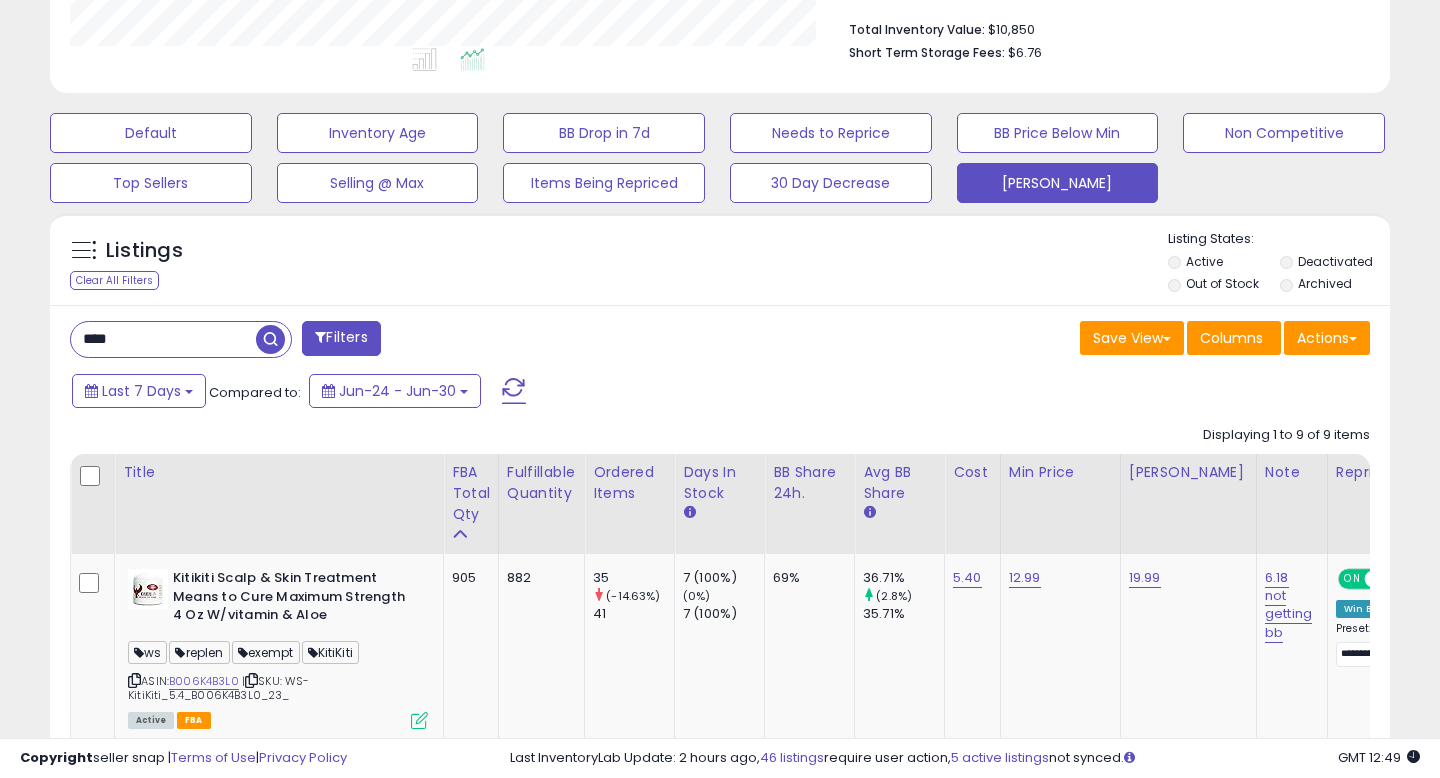 scroll, scrollTop: 537, scrollLeft: 0, axis: vertical 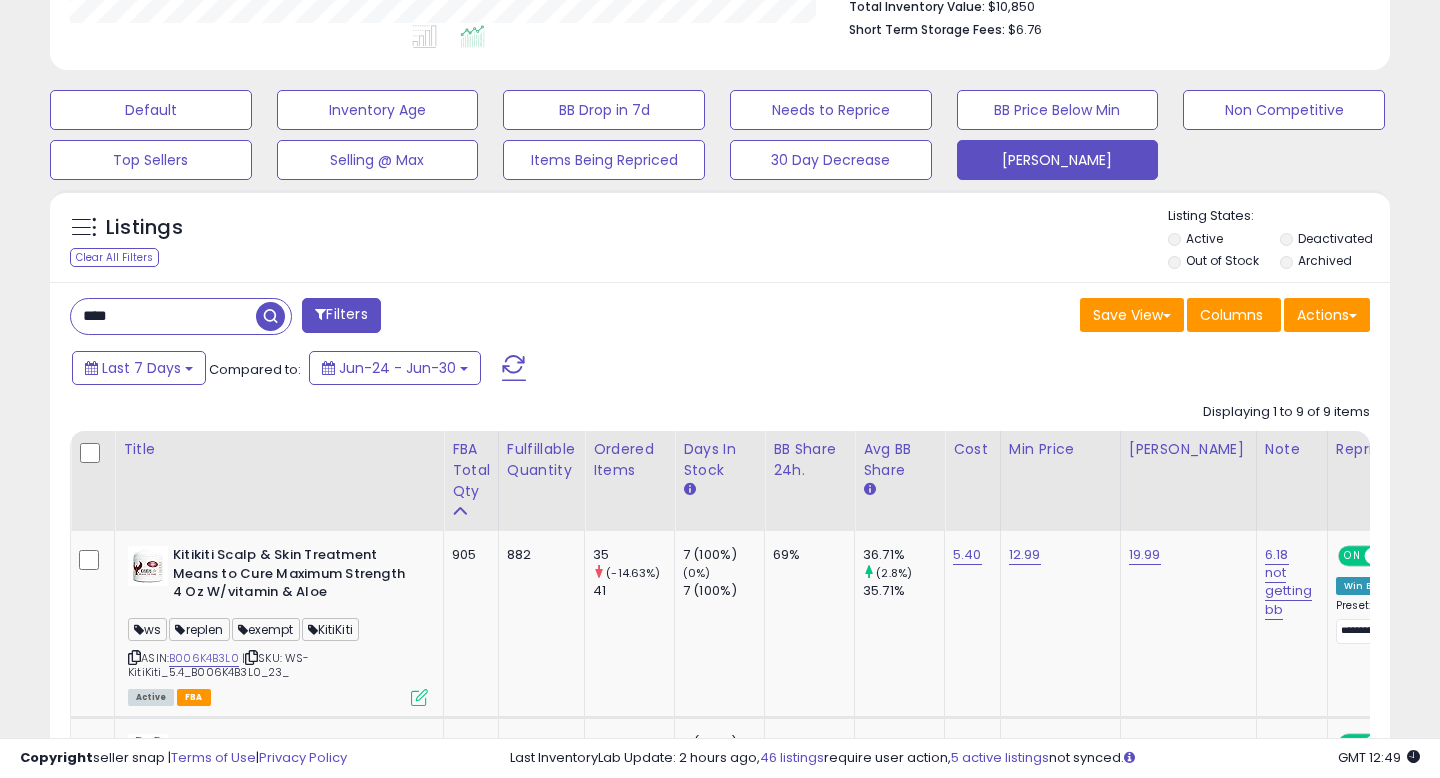 click on "****" at bounding box center (163, 316) 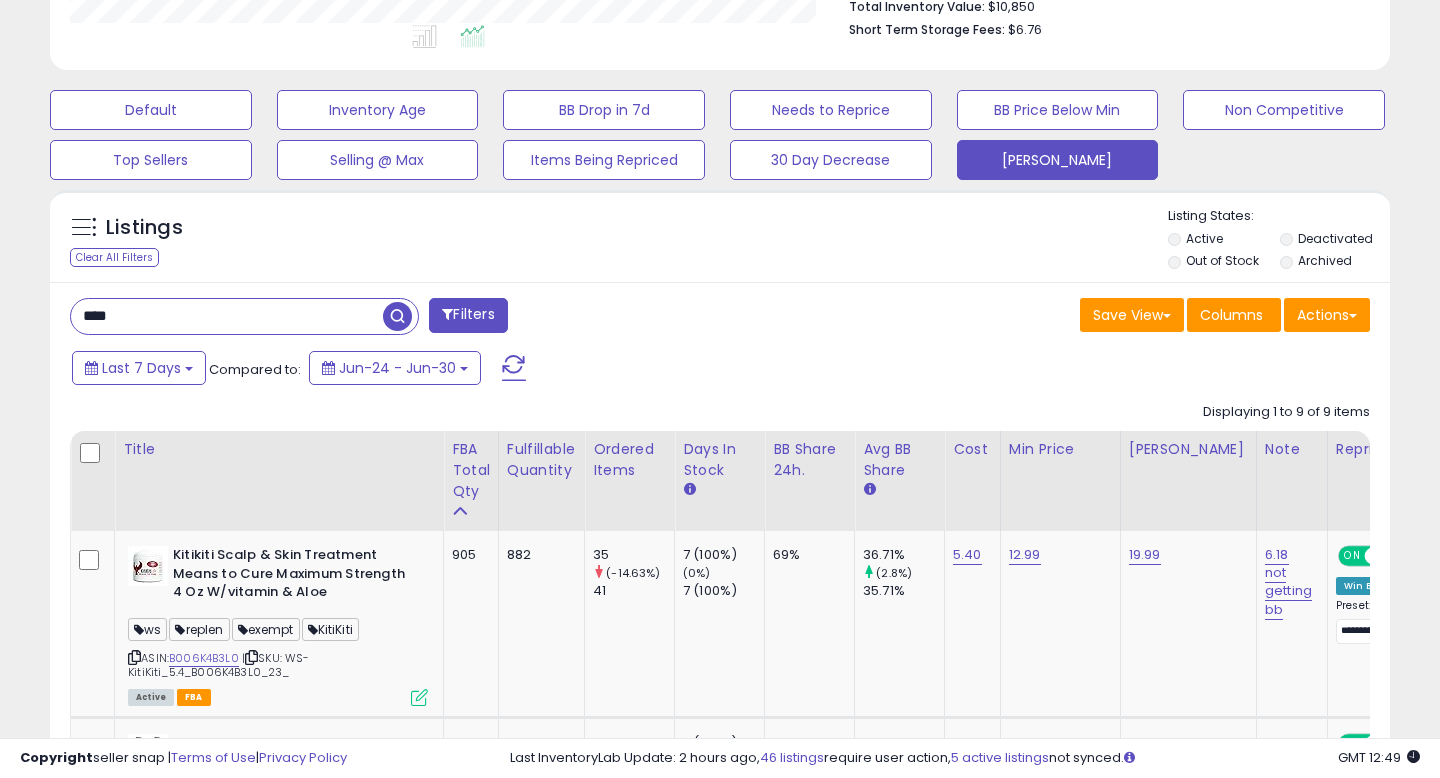 click on "****" at bounding box center [227, 316] 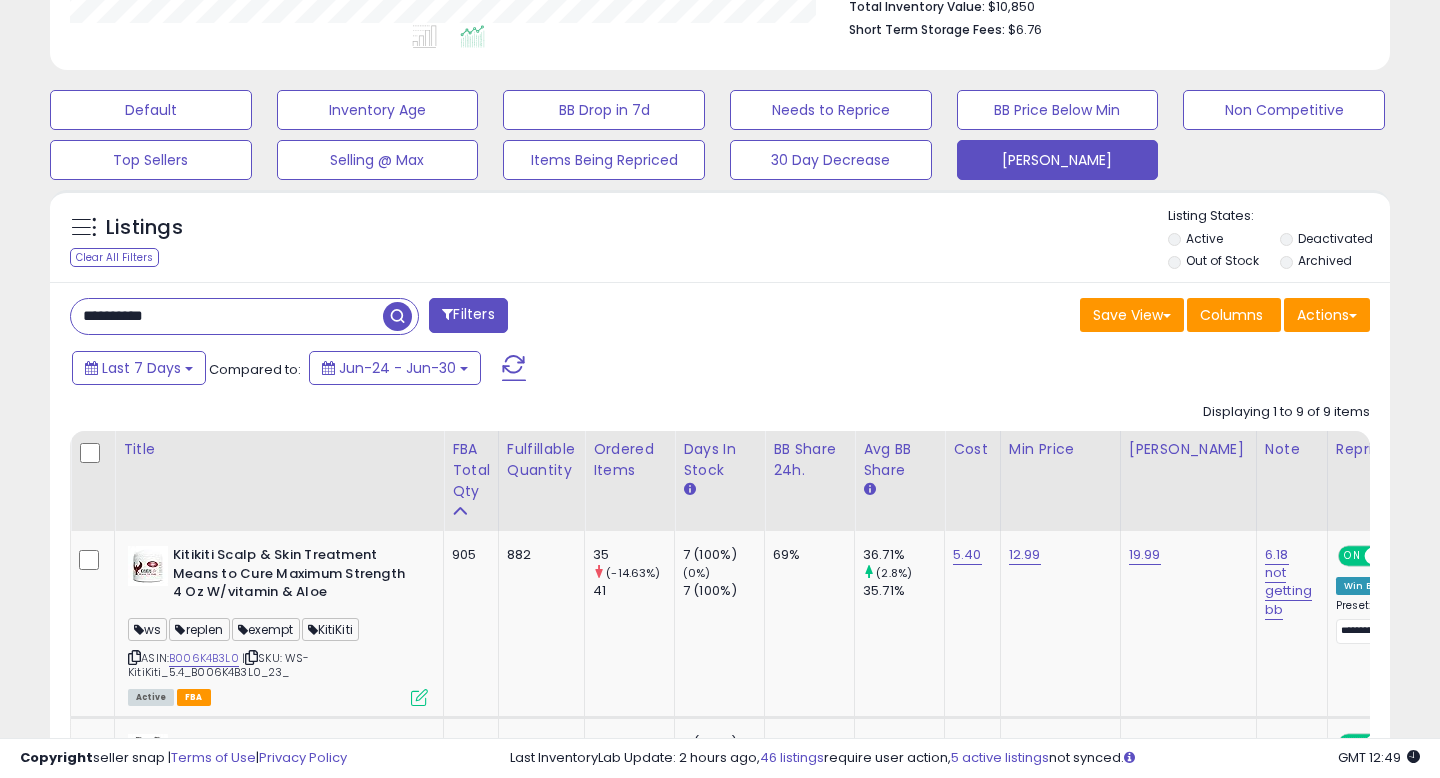 type on "**********" 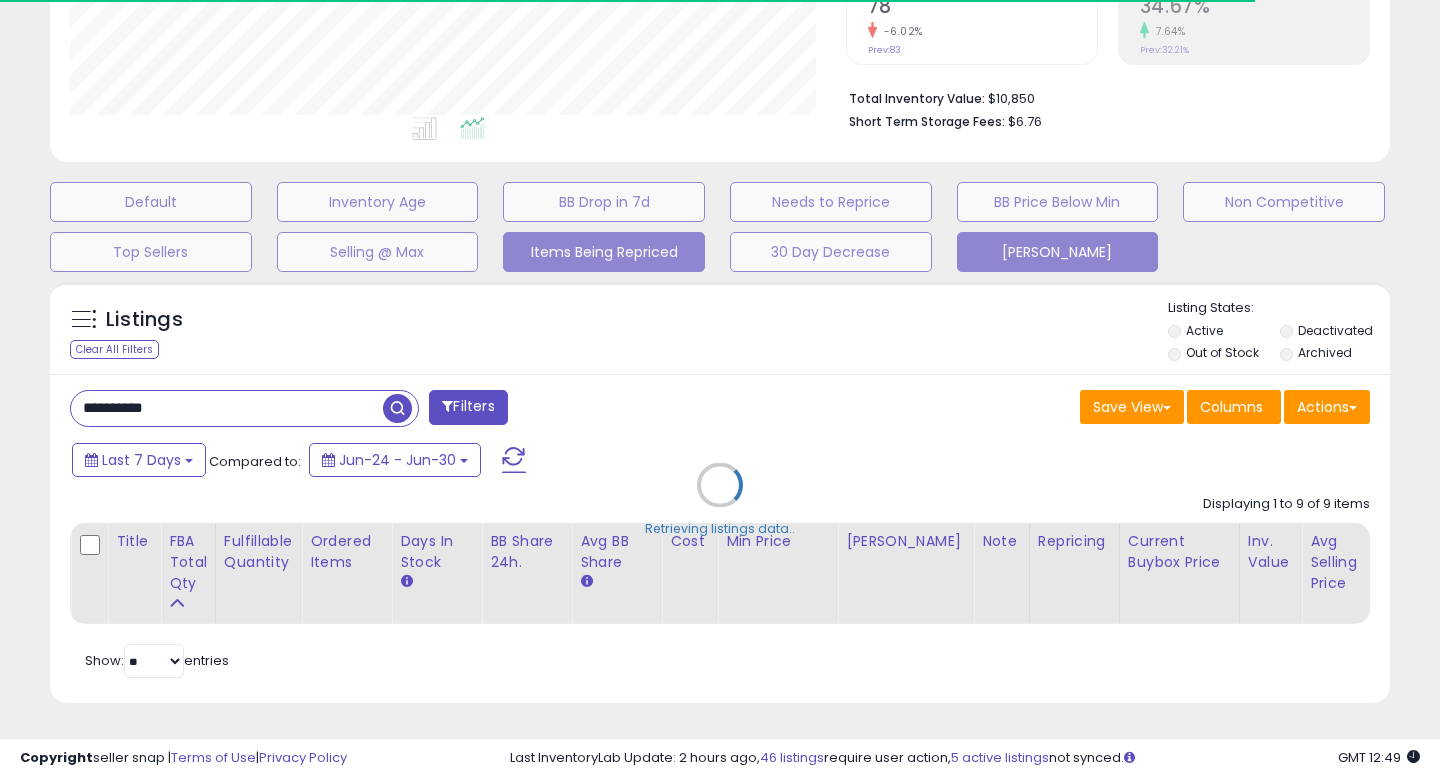 scroll, scrollTop: 540, scrollLeft: 0, axis: vertical 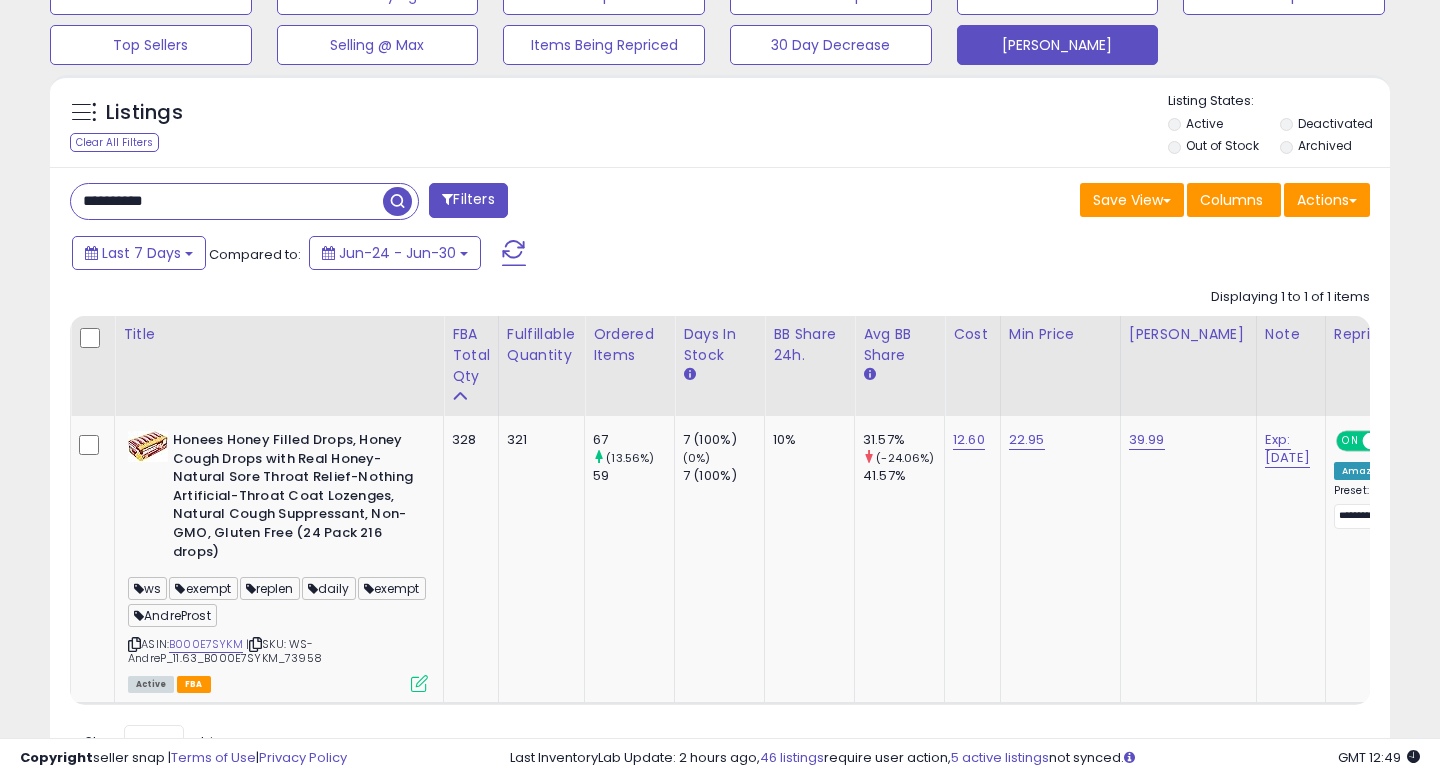 click on "Last 7 Days
Compared to:
Jun-24 - Jun-30" at bounding box center [554, 255] 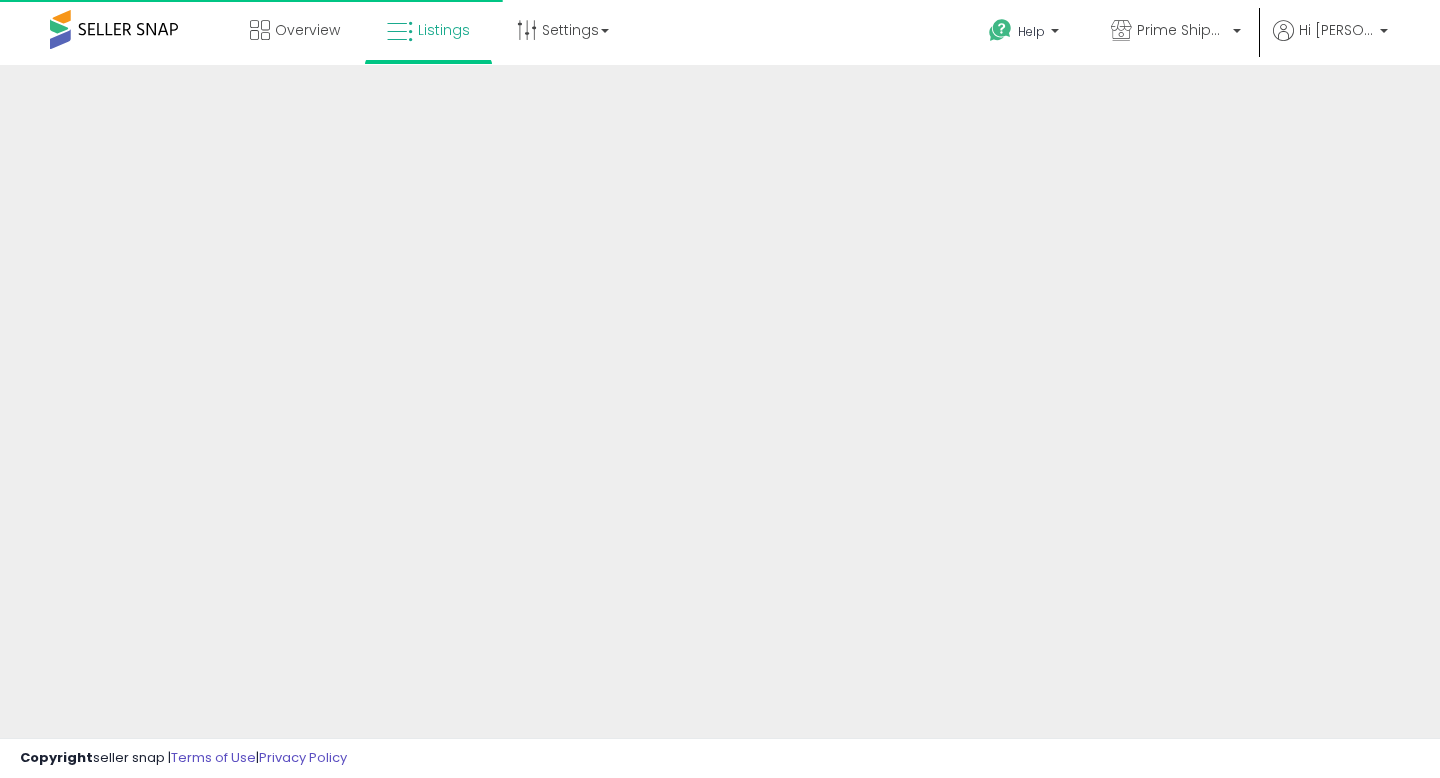 scroll, scrollTop: 0, scrollLeft: 0, axis: both 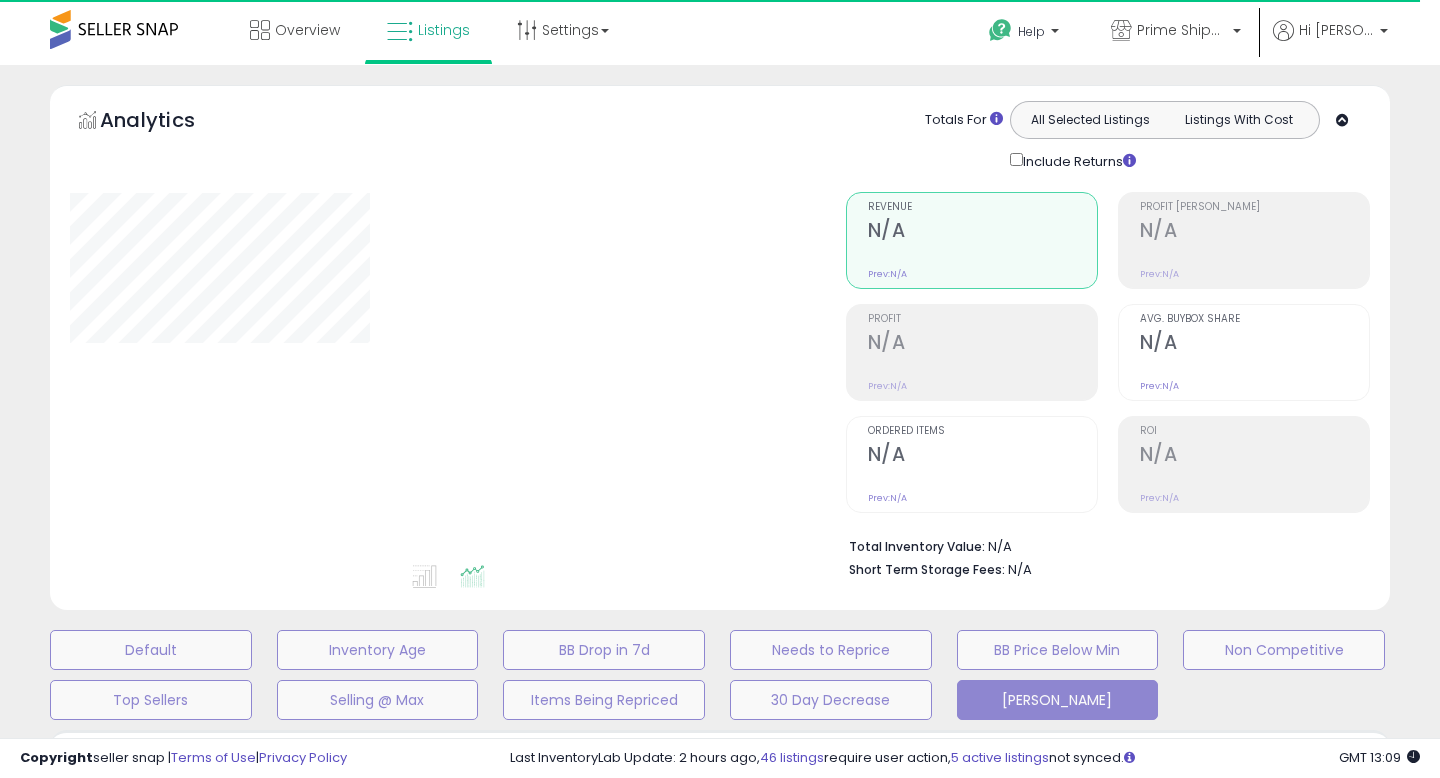 type on "**********" 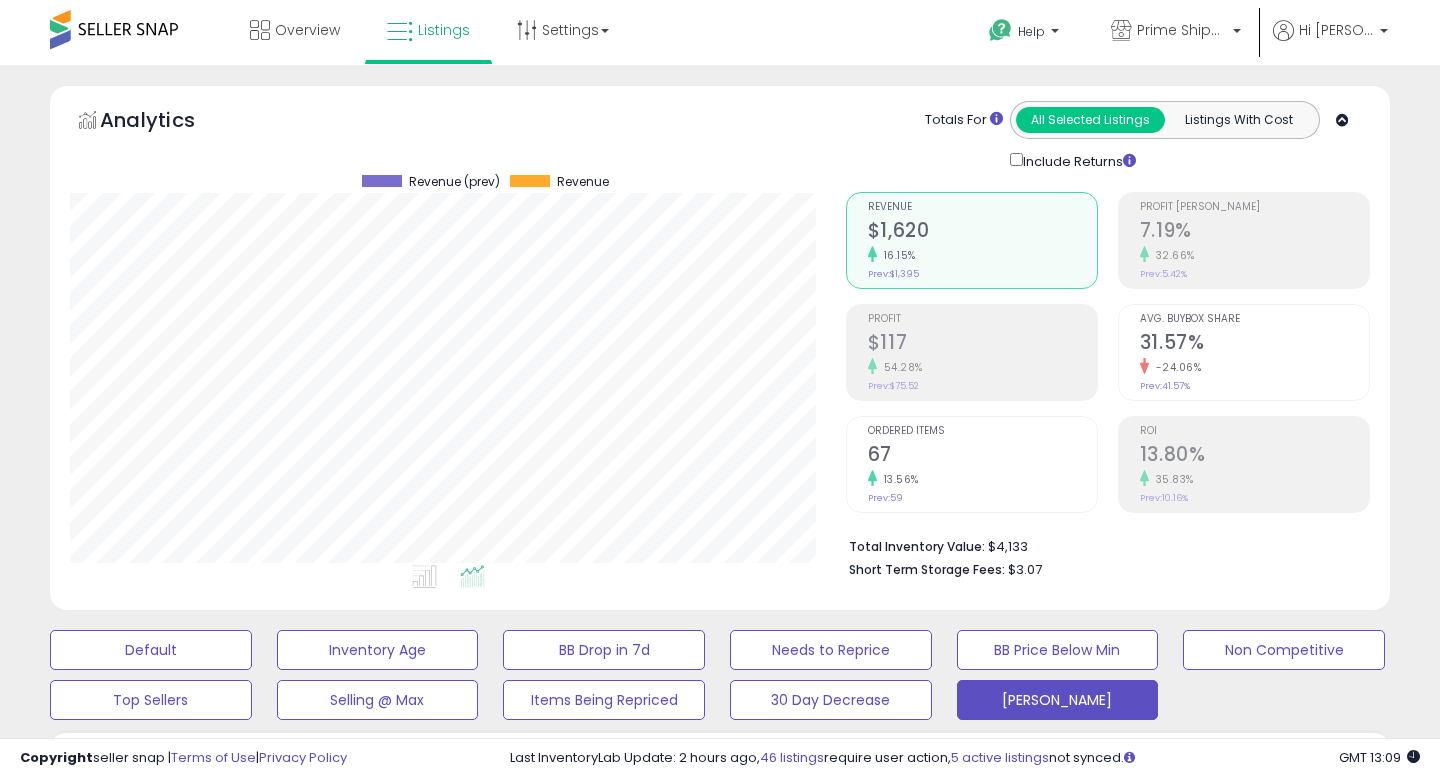 scroll, scrollTop: 999590, scrollLeft: 999224, axis: both 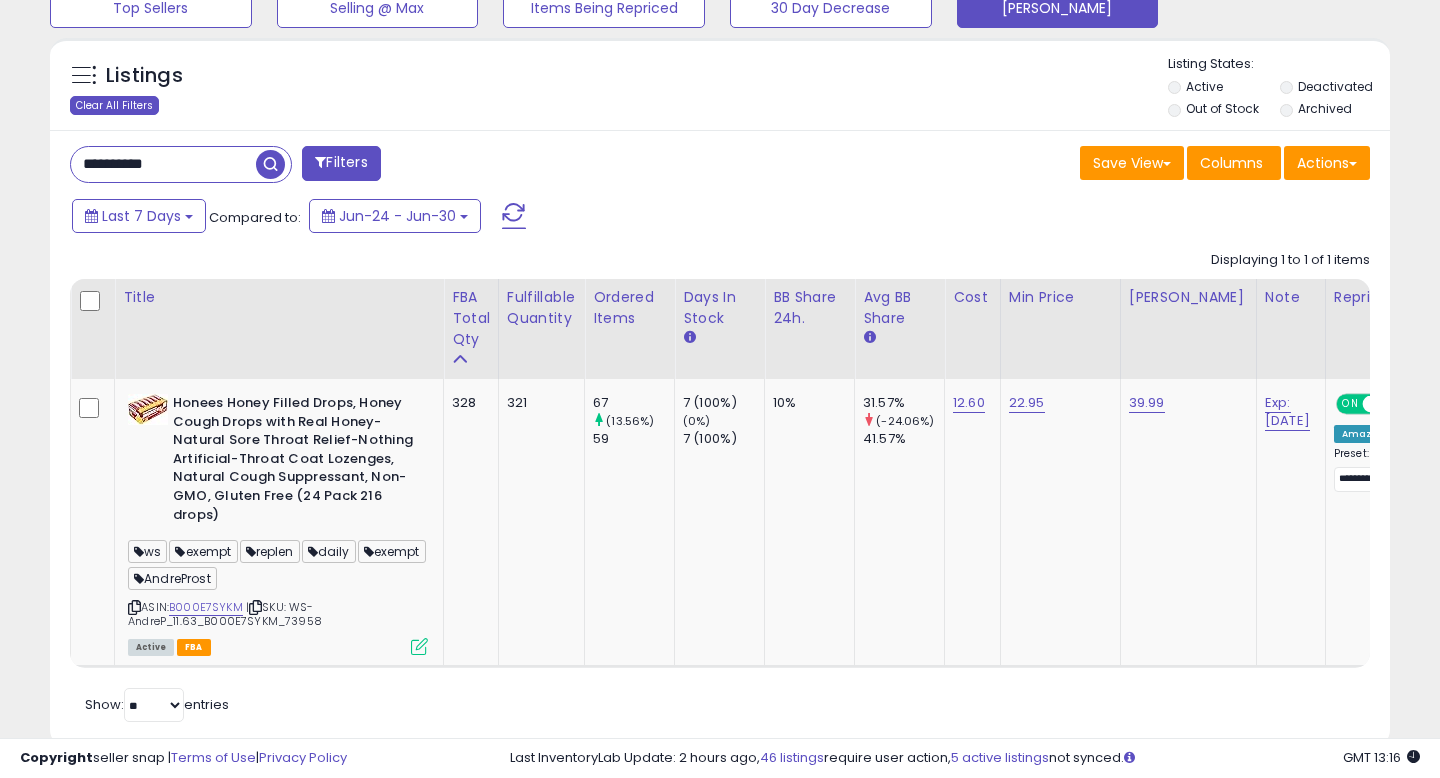 click on "Clear All Filters" at bounding box center [114, 105] 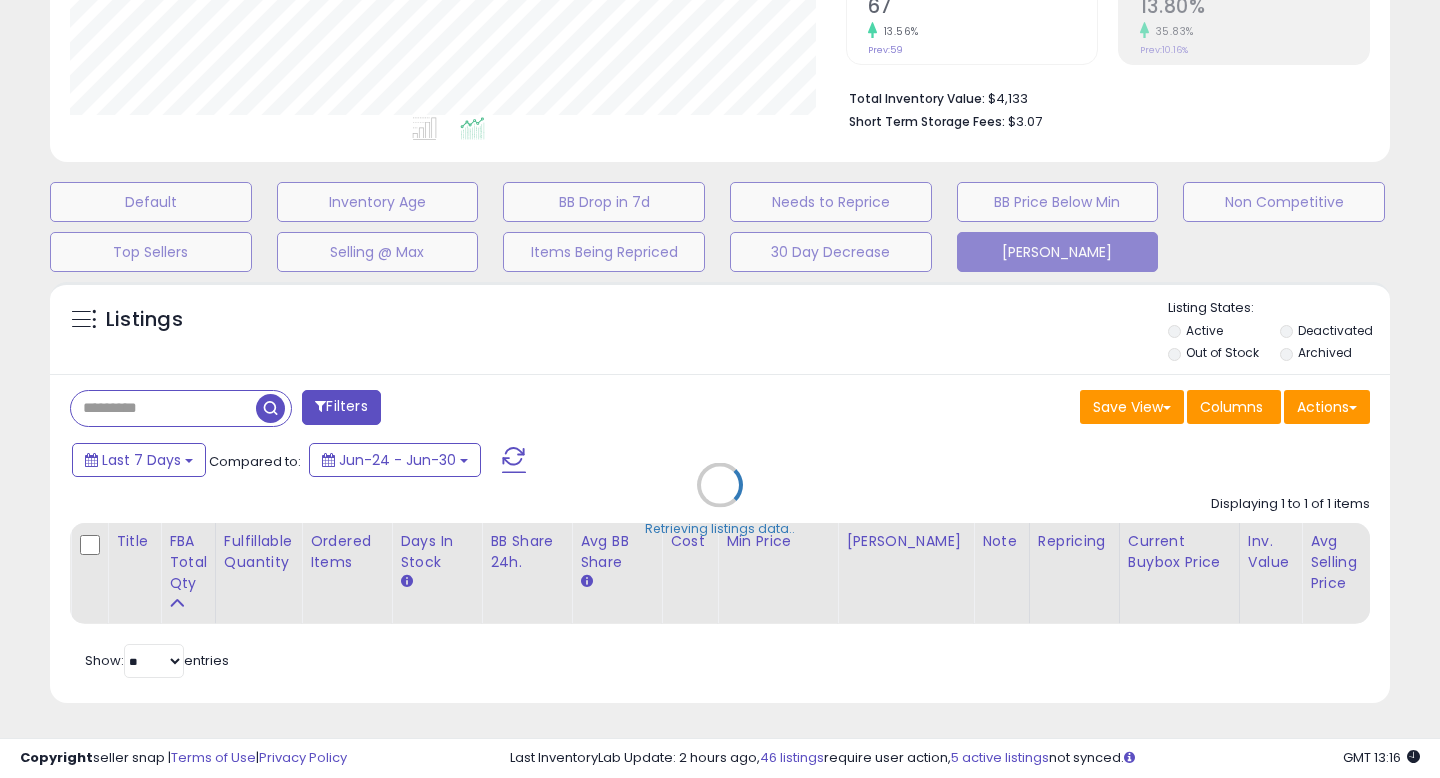 scroll, scrollTop: 448, scrollLeft: 0, axis: vertical 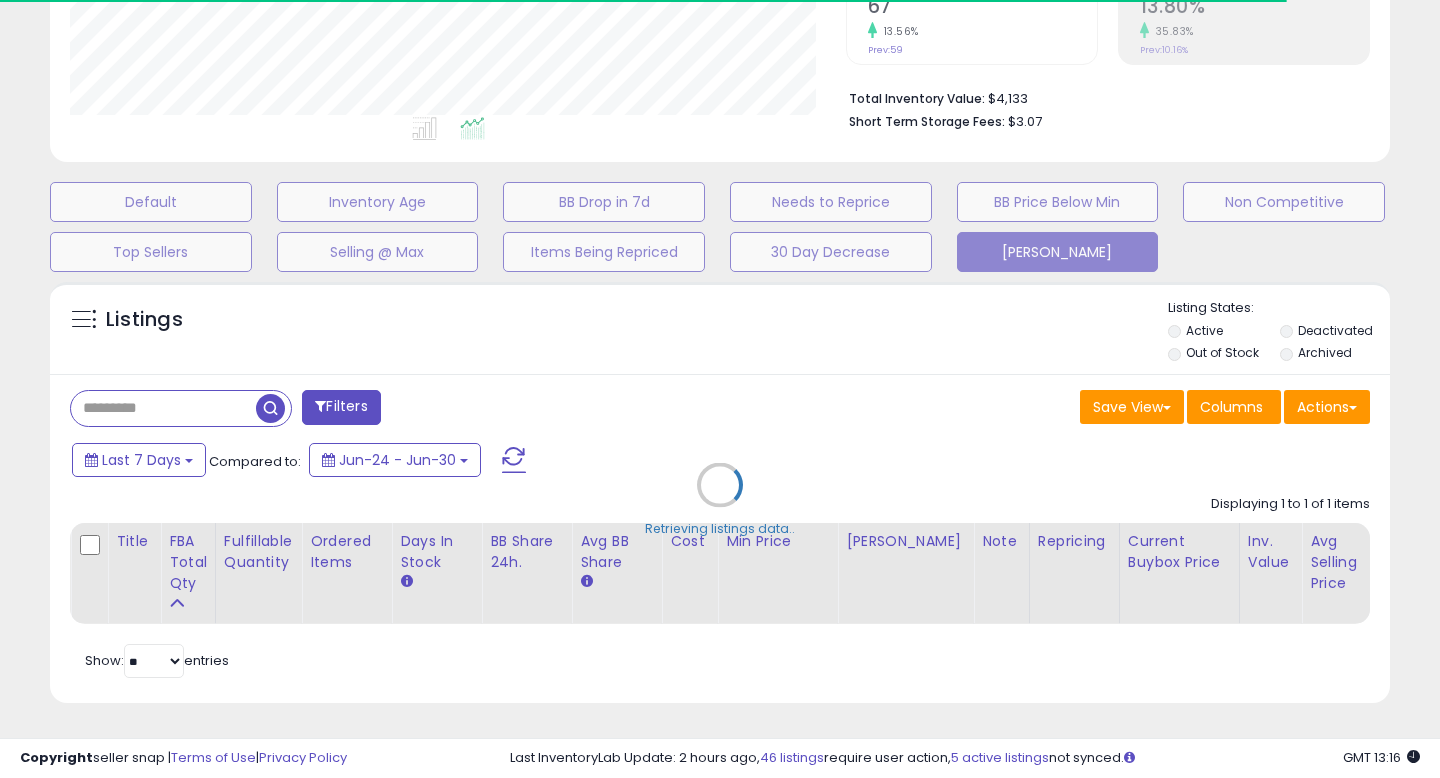 select on "*" 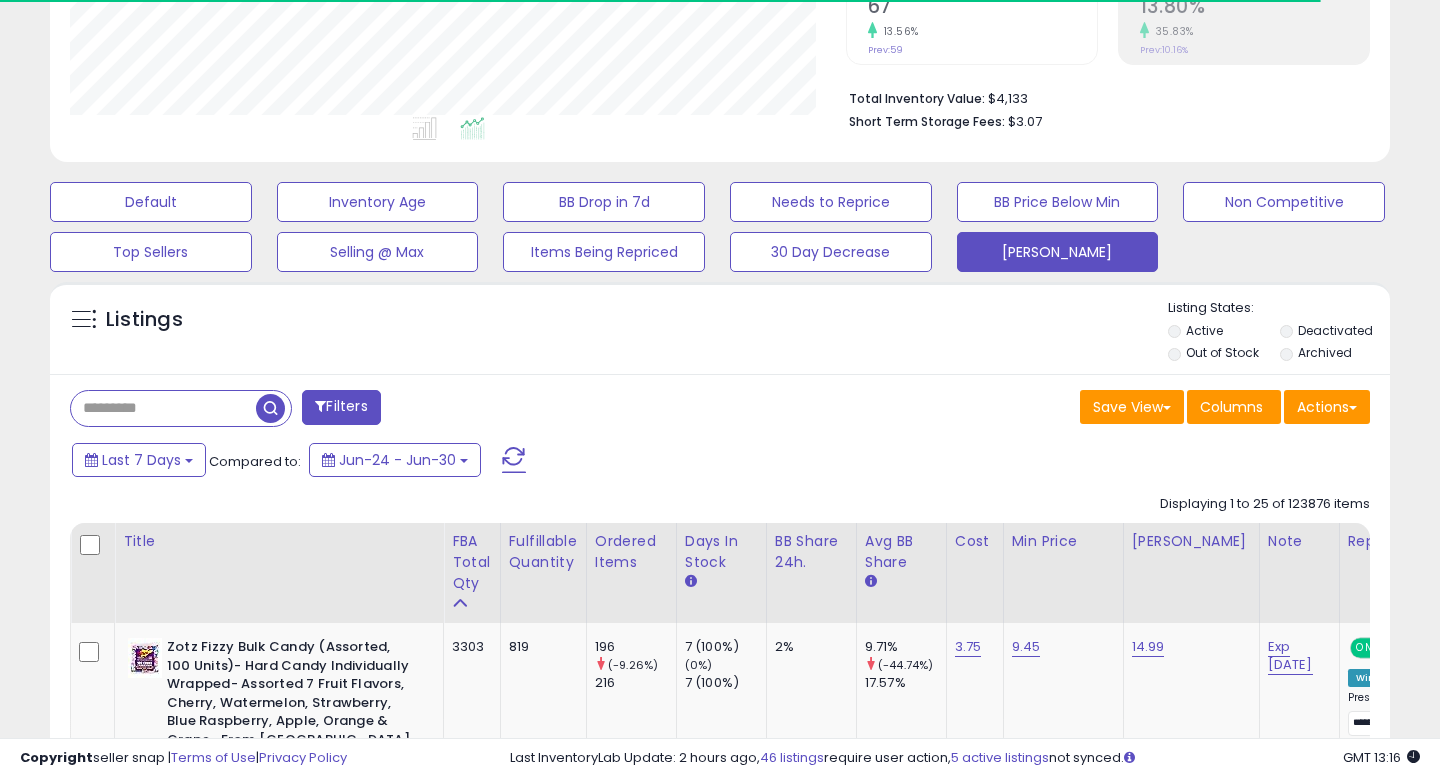 scroll, scrollTop: 692, scrollLeft: 0, axis: vertical 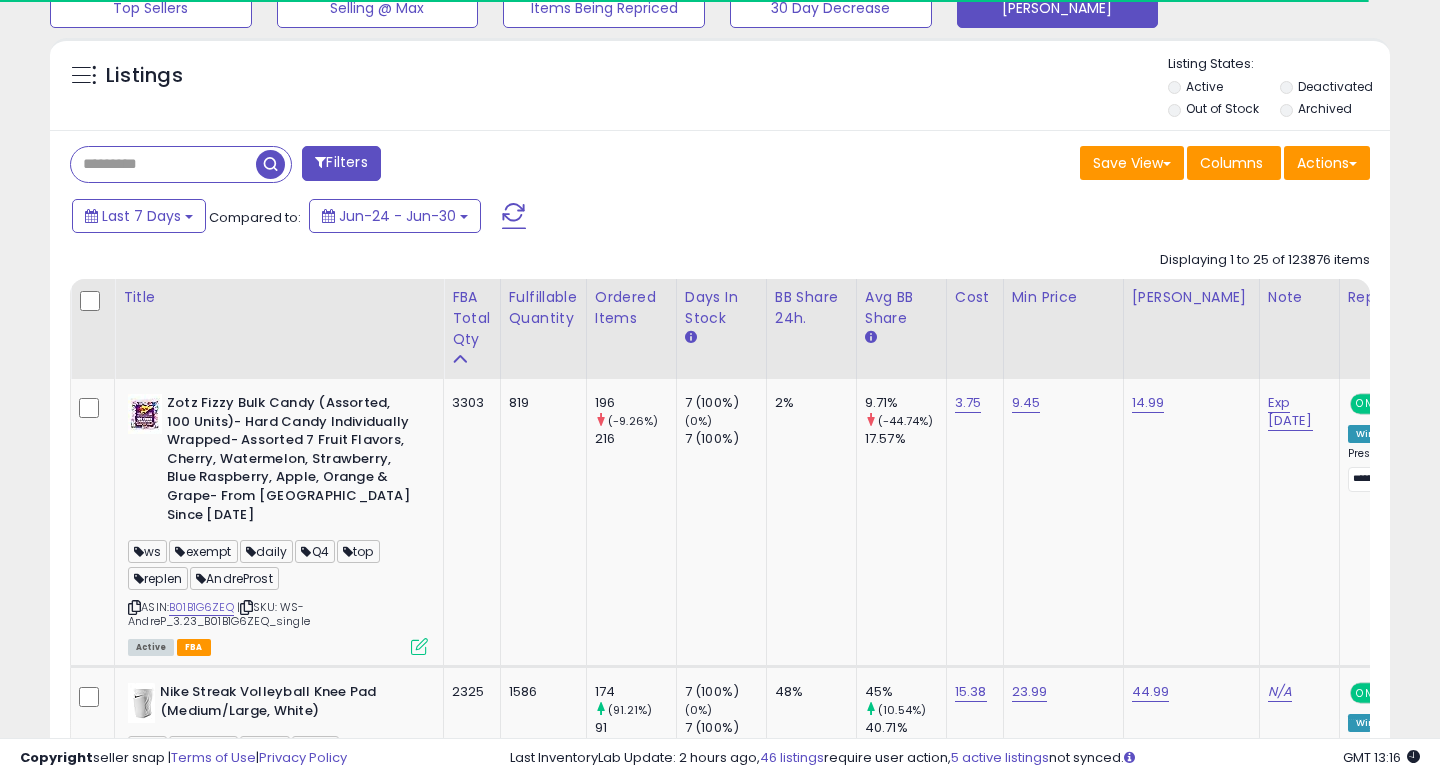 click on "Filters" at bounding box center [341, 163] 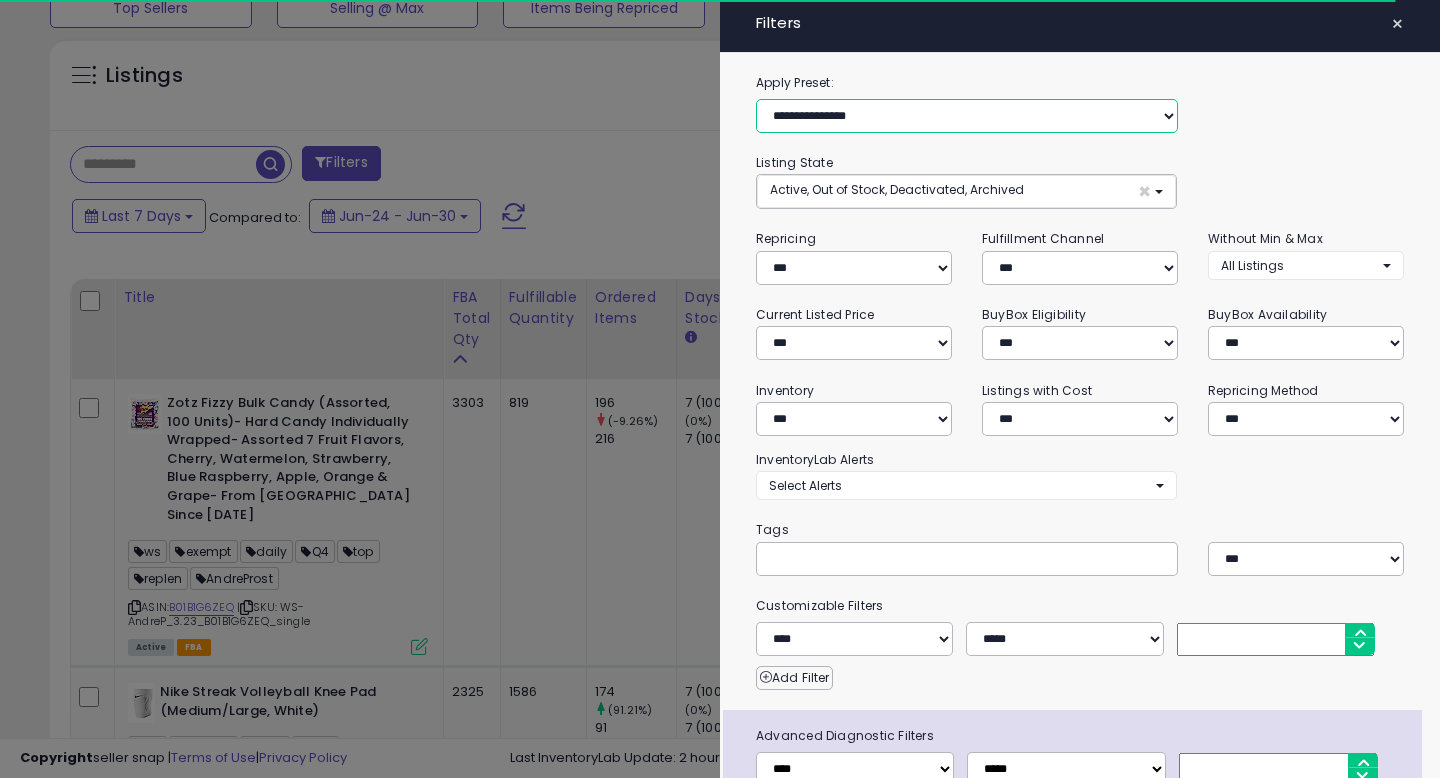 click on "**********" at bounding box center (967, 116) 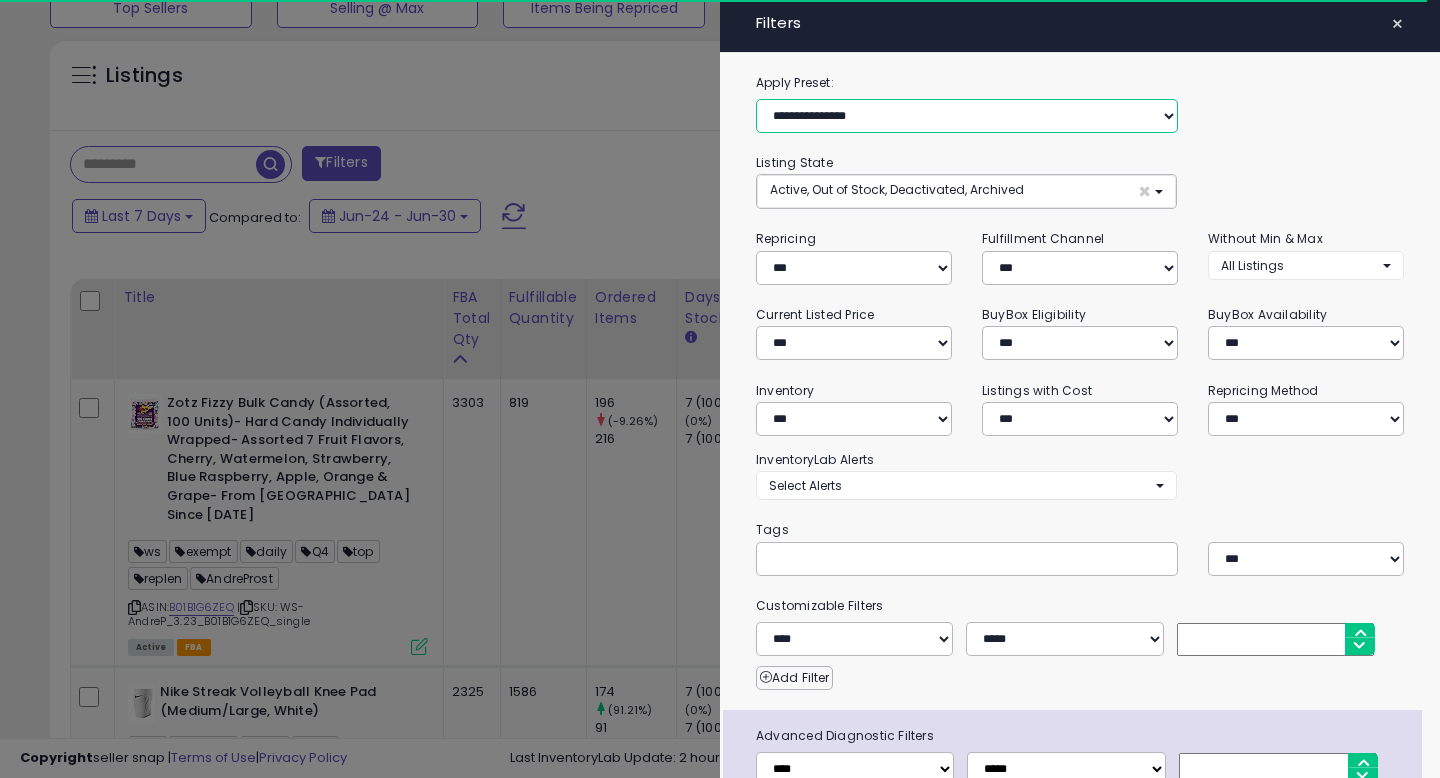 select on "**********" 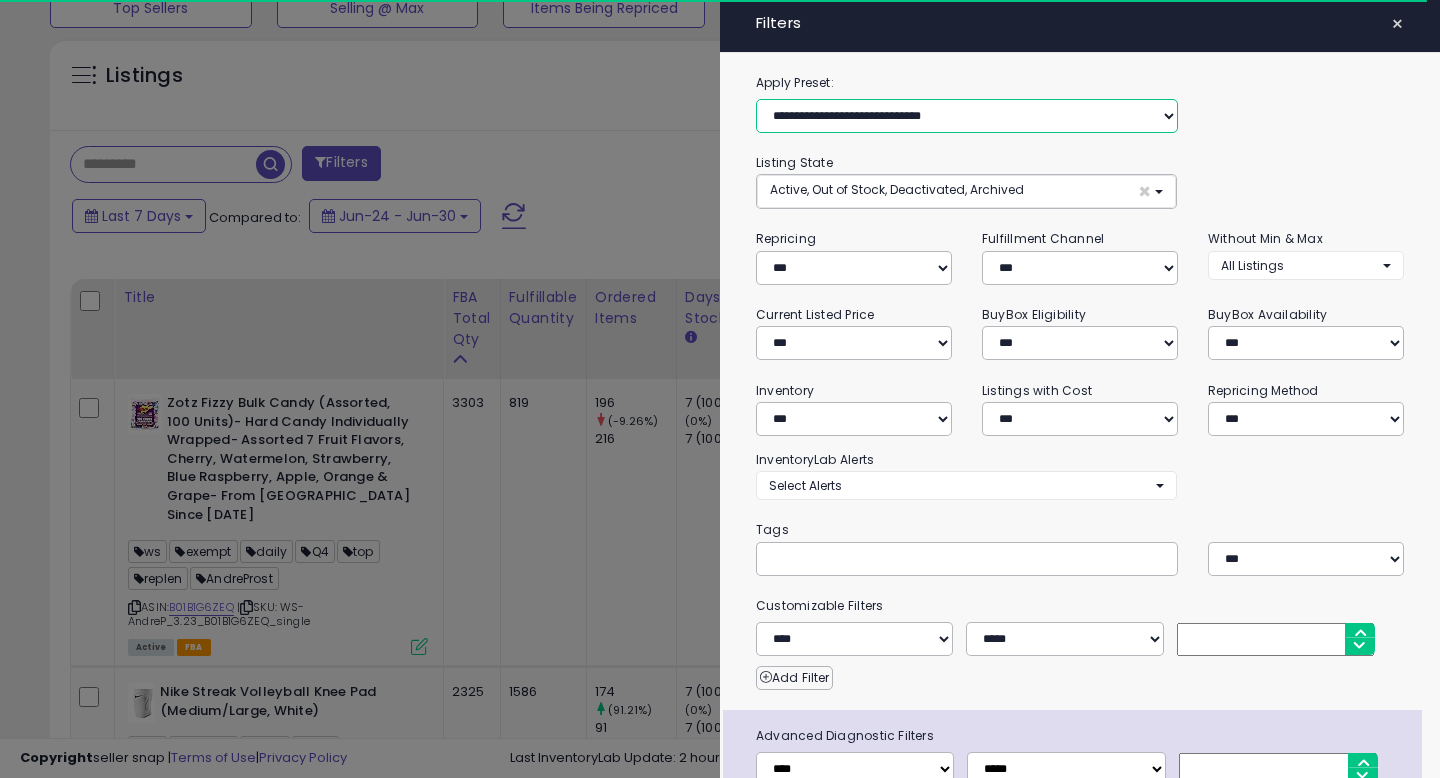select on "***" 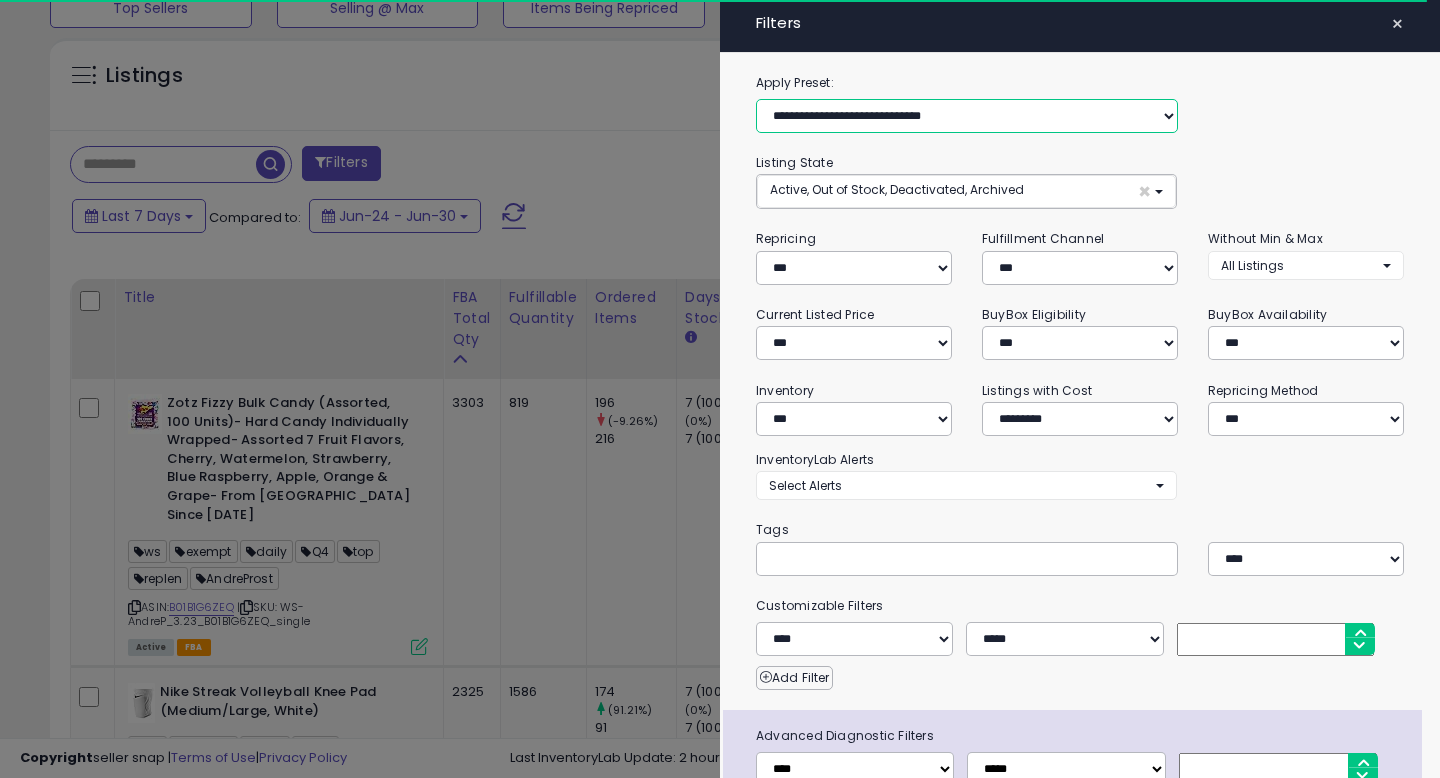 select on "*" 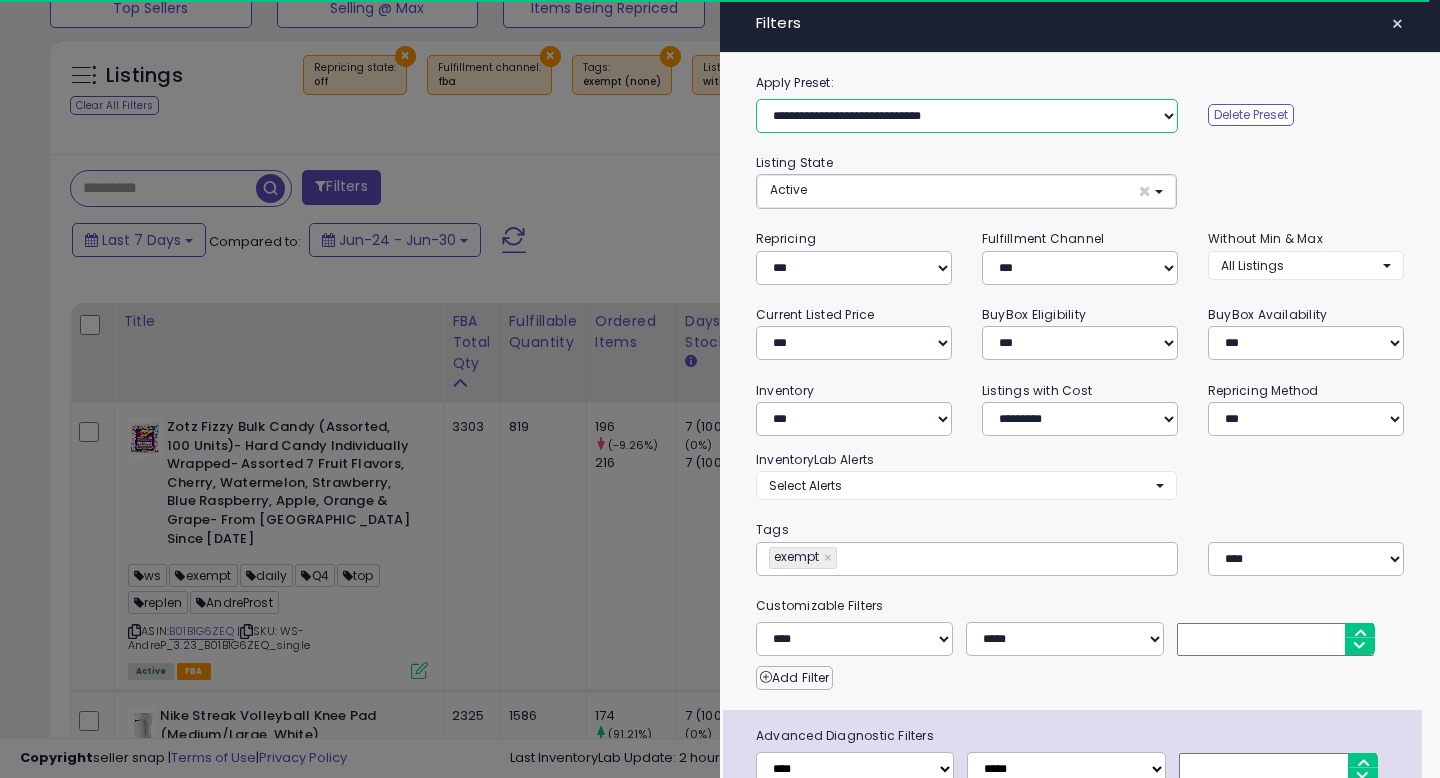 scroll, scrollTop: 130, scrollLeft: 0, axis: vertical 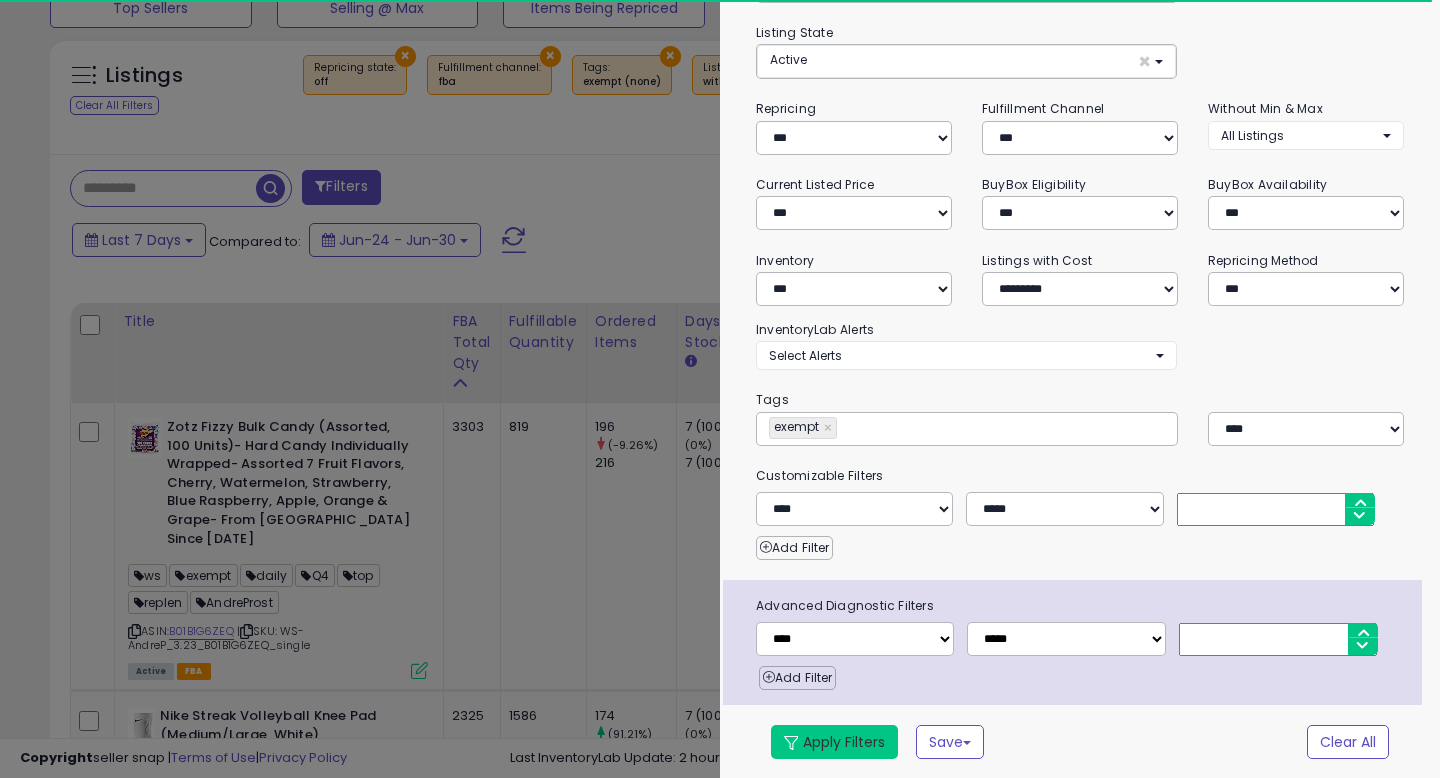 click on "Apply Filters" at bounding box center (834, 742) 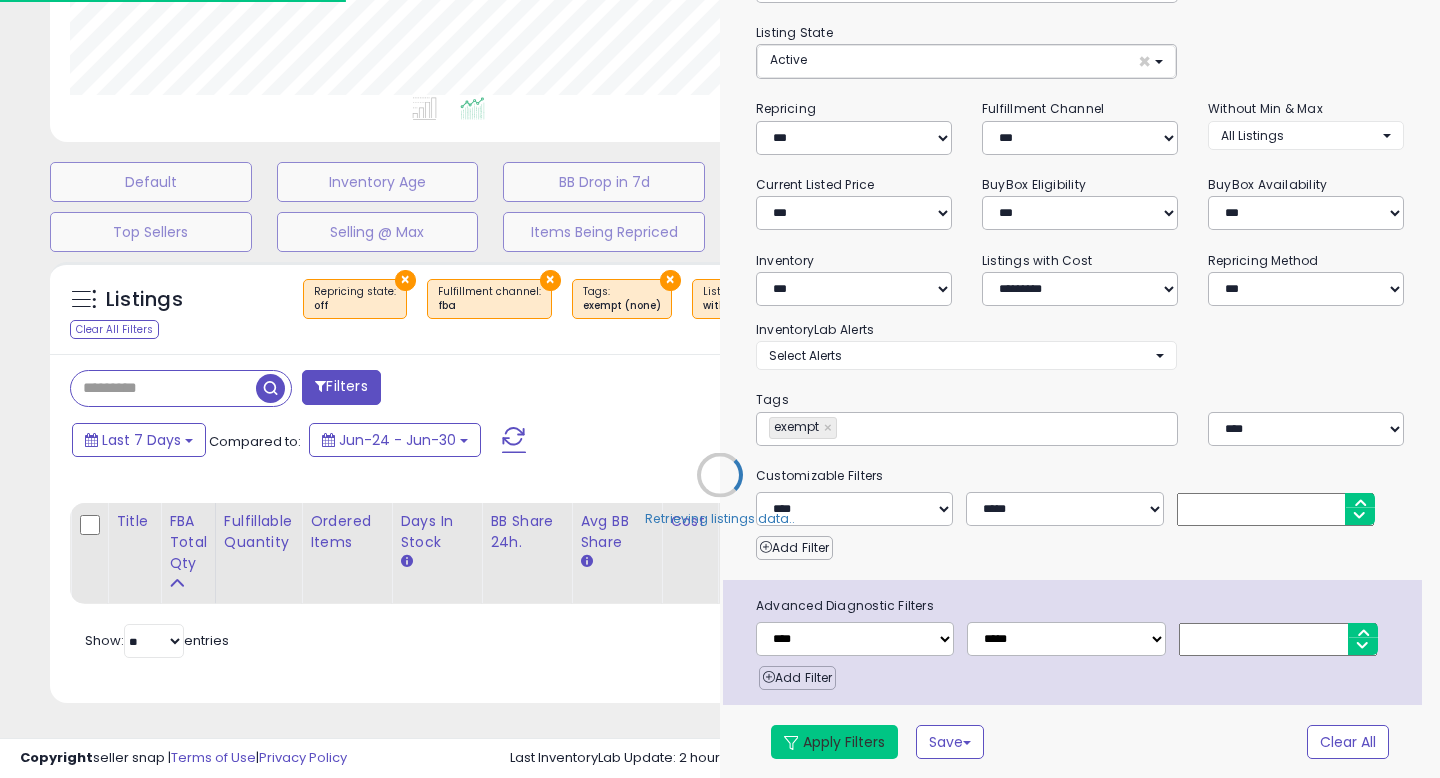 scroll, scrollTop: 468, scrollLeft: 0, axis: vertical 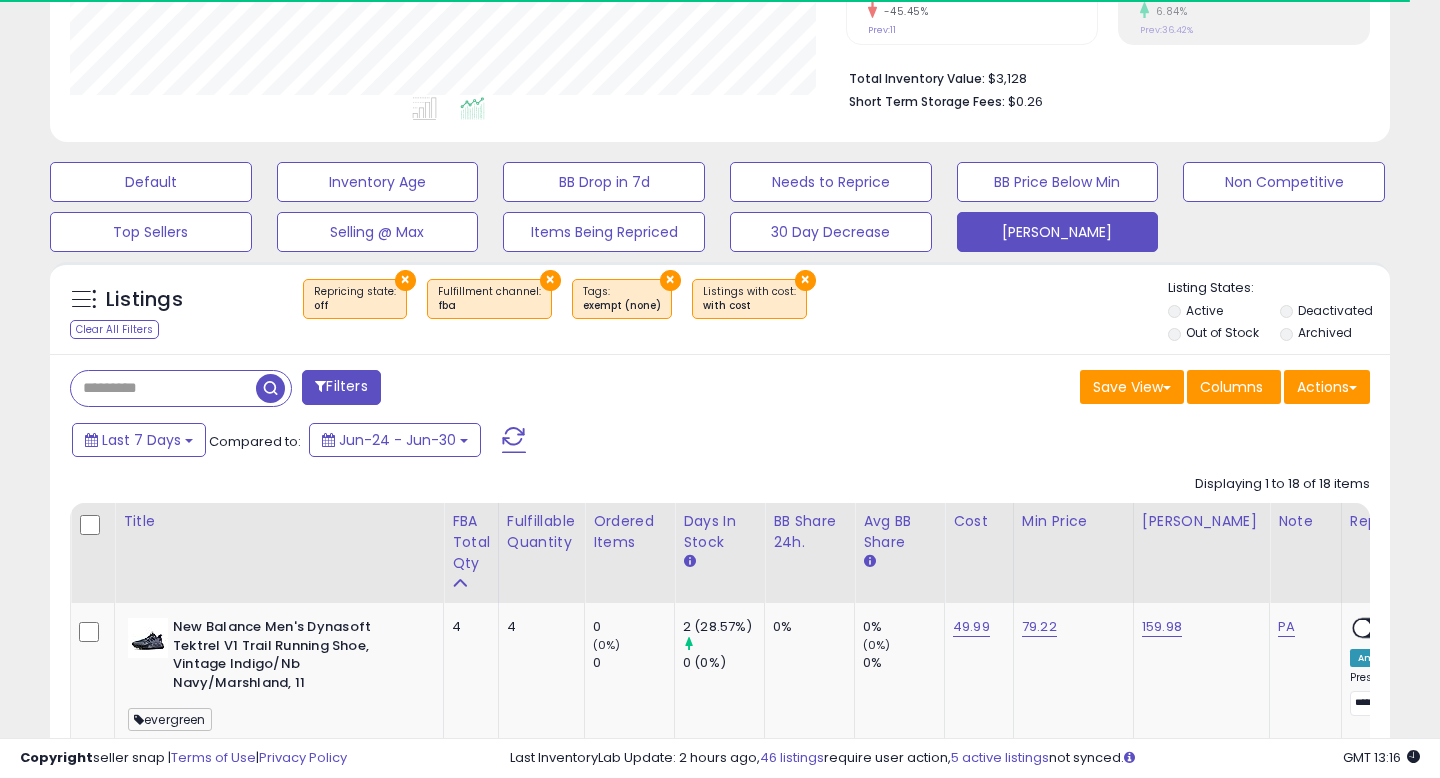 click on "Filters
Save View
Save As New View
Update Current View
Columns" at bounding box center (720, 2196) 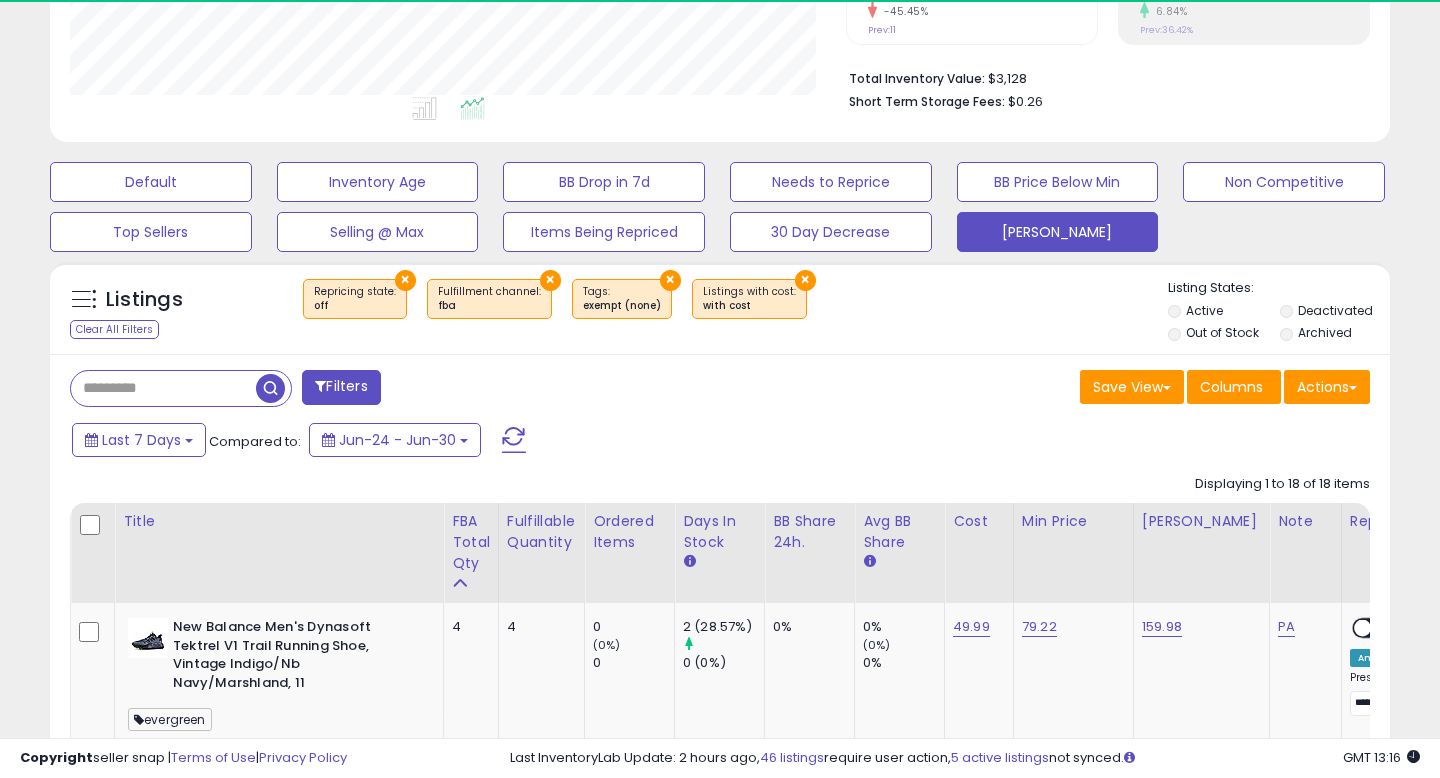 scroll, scrollTop: 515, scrollLeft: 0, axis: vertical 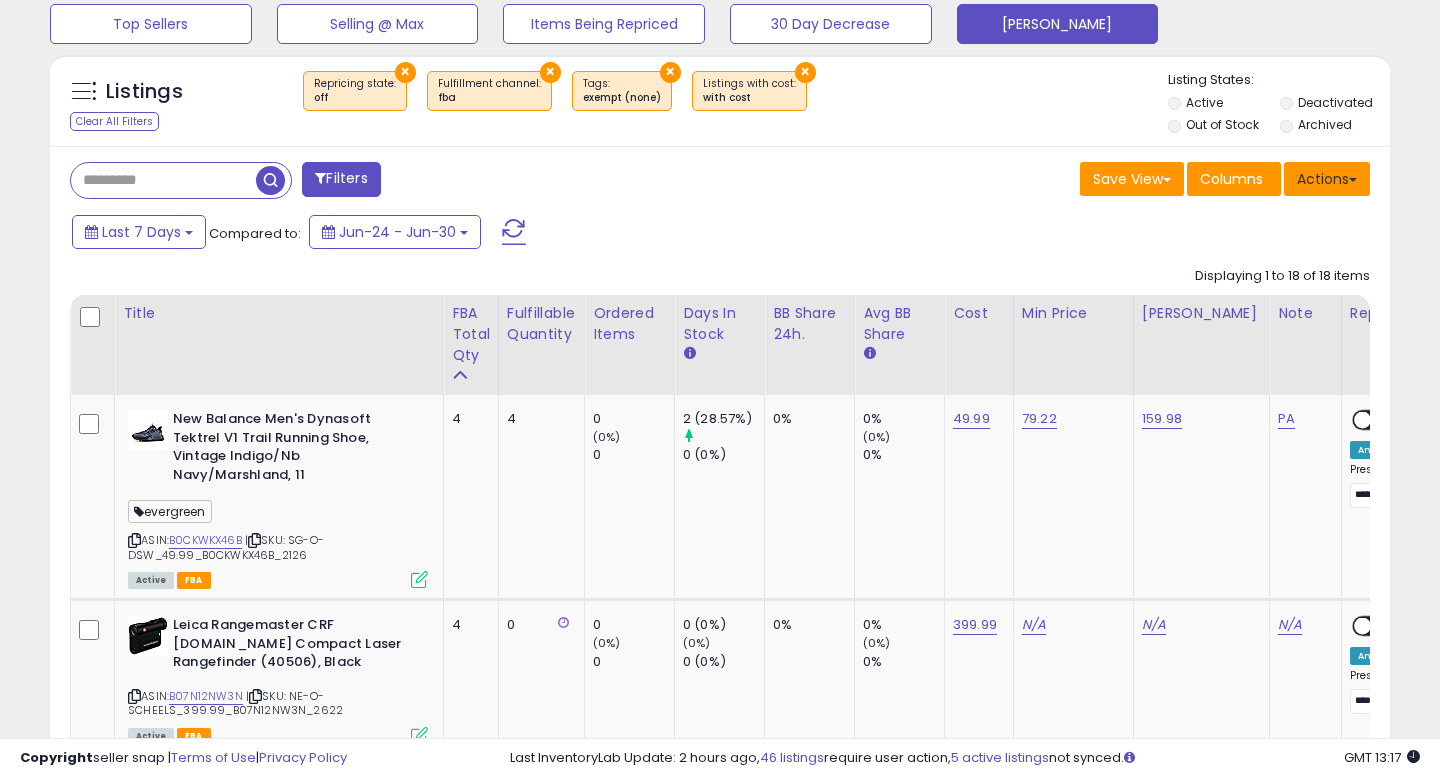 click on "Actions" at bounding box center [1327, 179] 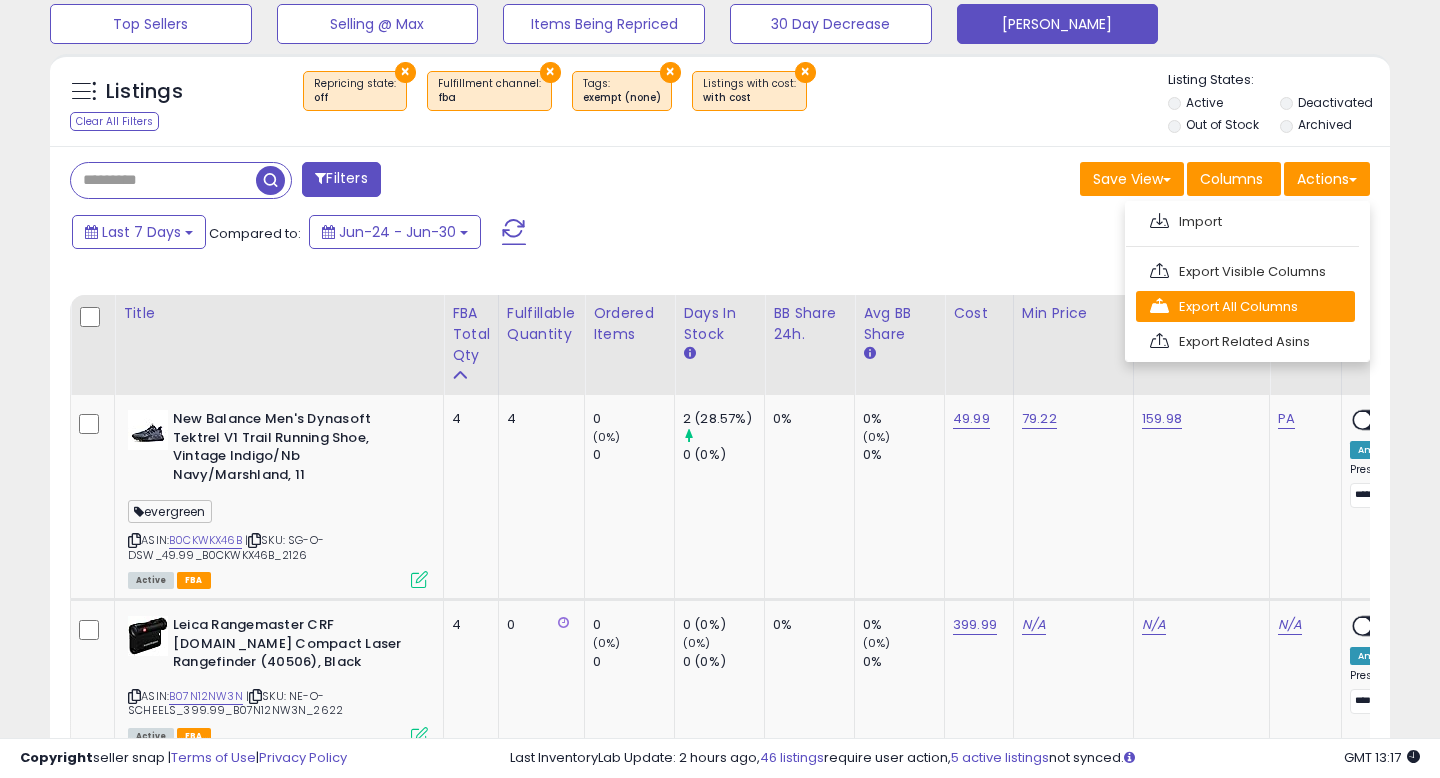 click on "Export All Columns" at bounding box center (1245, 306) 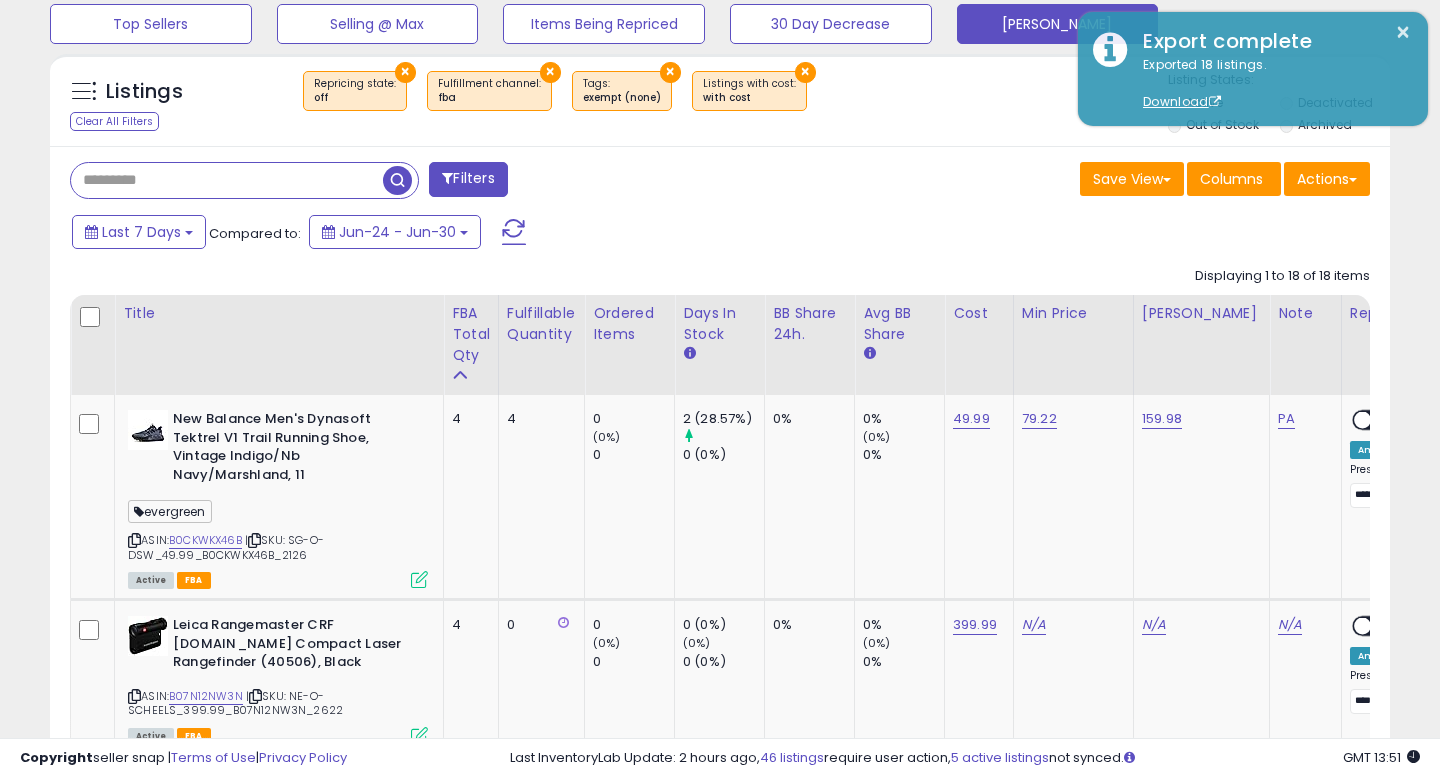 click at bounding box center (227, 180) 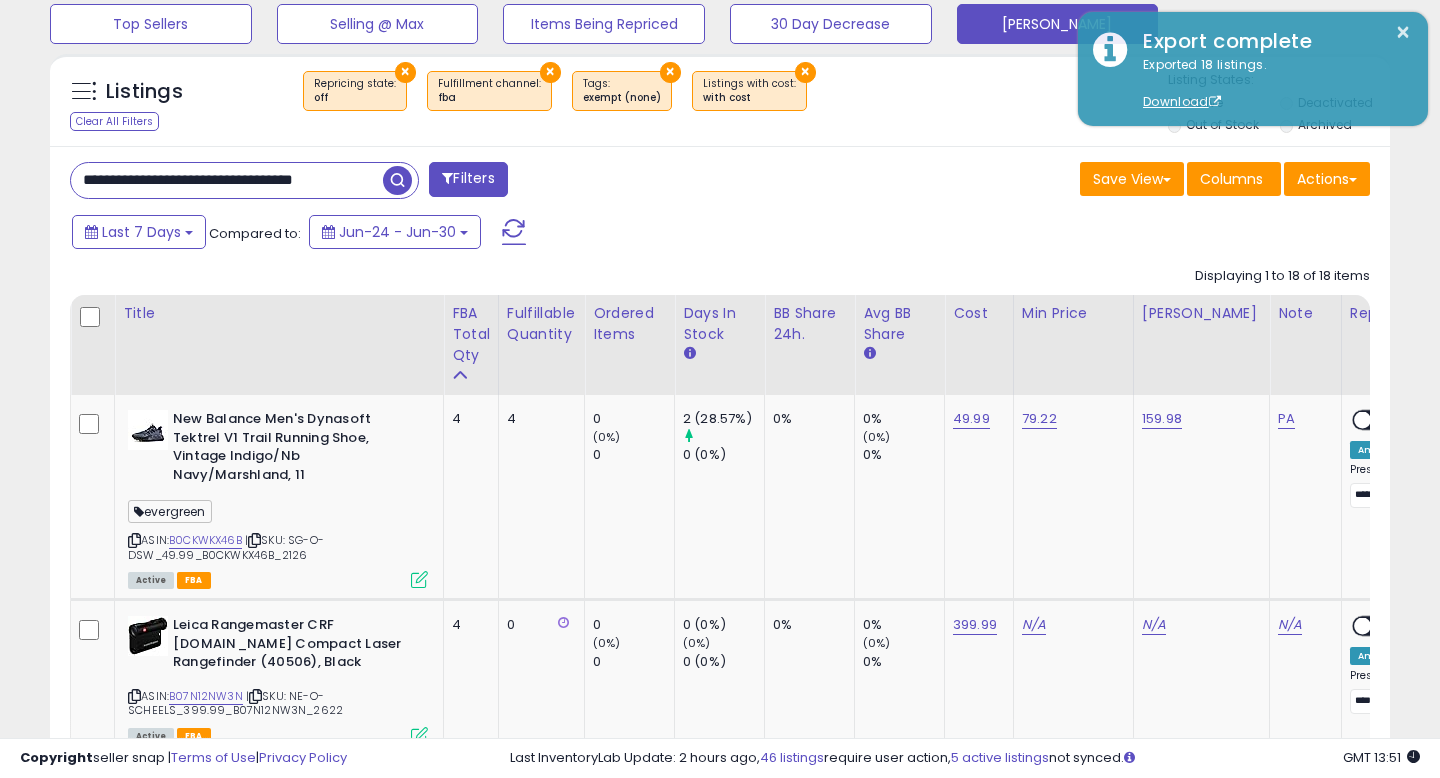 scroll, scrollTop: 0, scrollLeft: 41, axis: horizontal 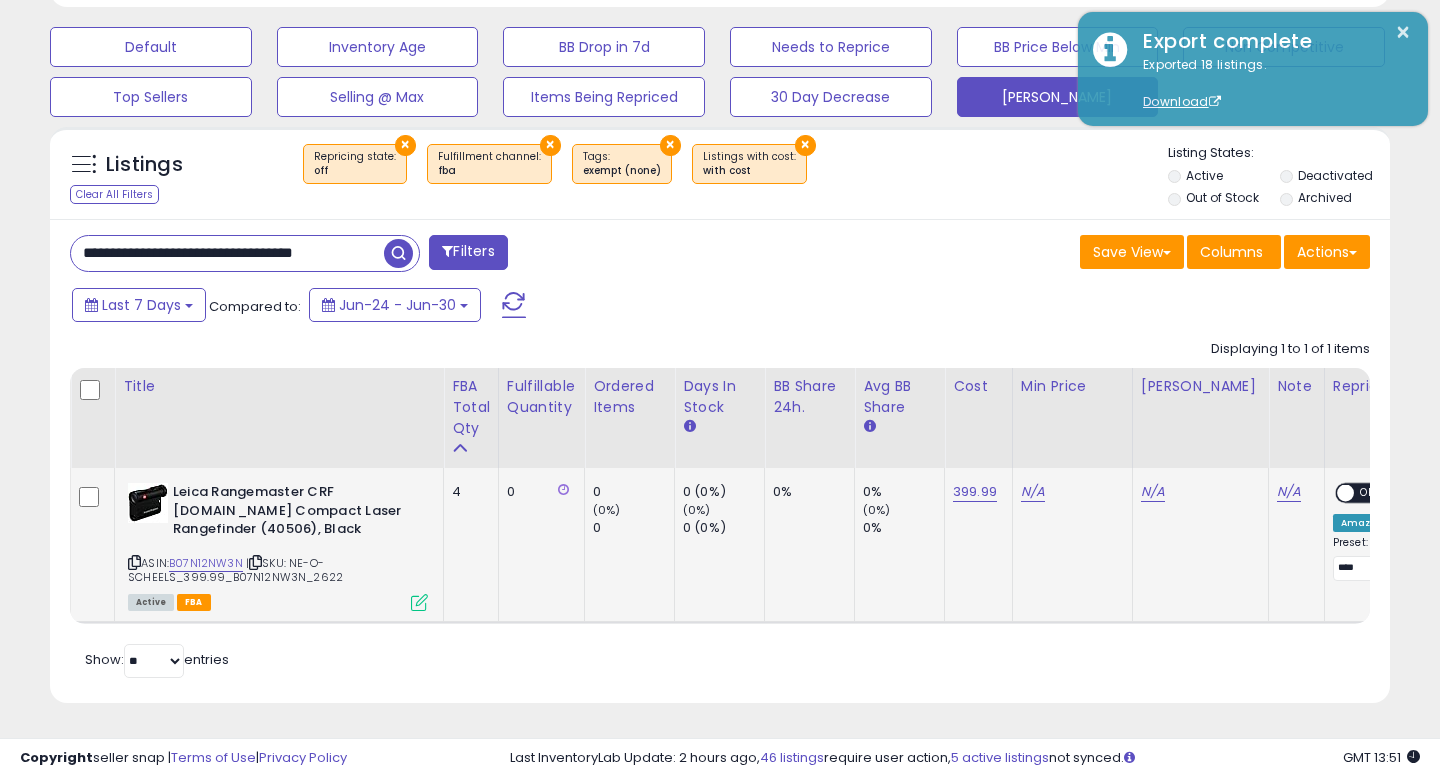 click on "ASIN:  B07N12NW3N    |   SKU: NE-O-SCHEELS_399.99_B07N12NW3N_2622 Active FBA" at bounding box center (278, 546) 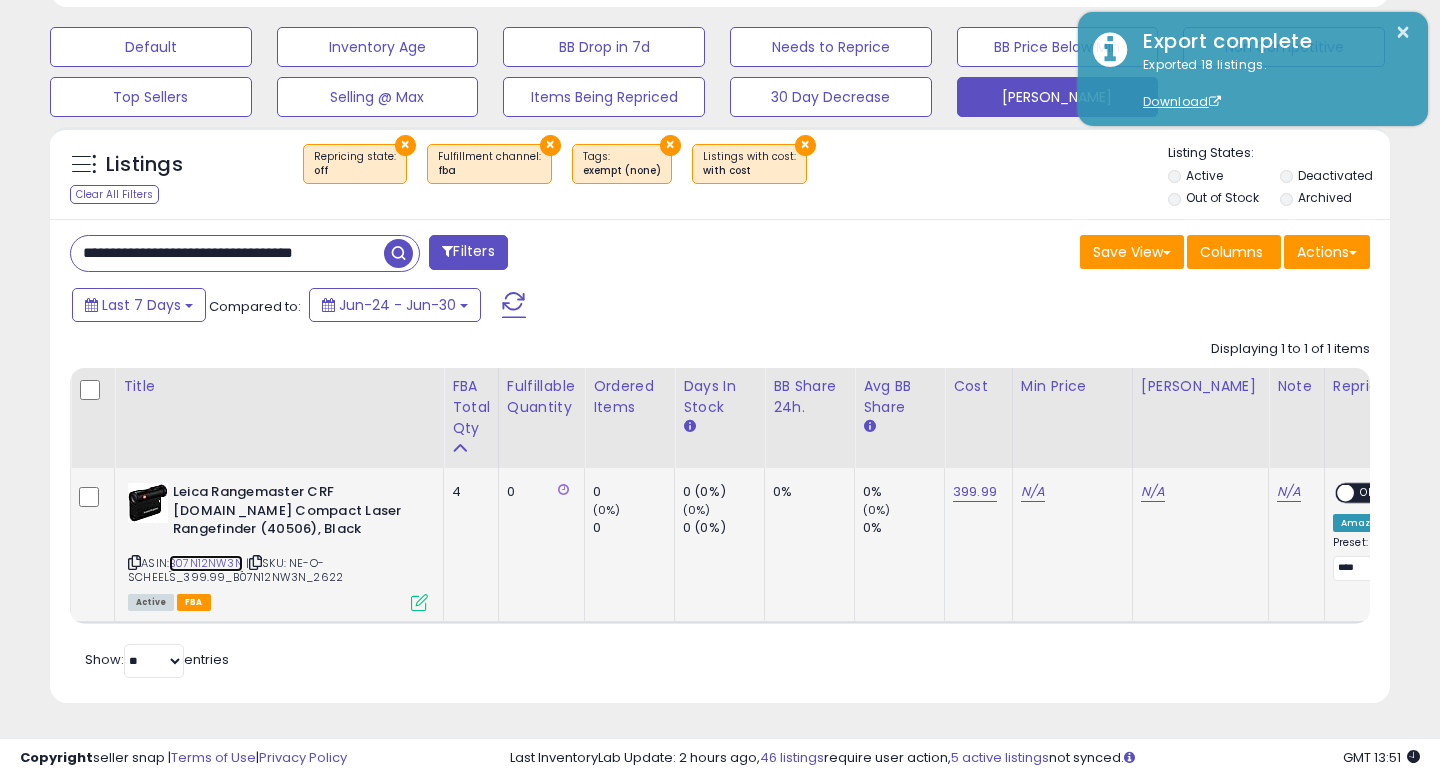 click on "B07N12NW3N" at bounding box center [206, 563] 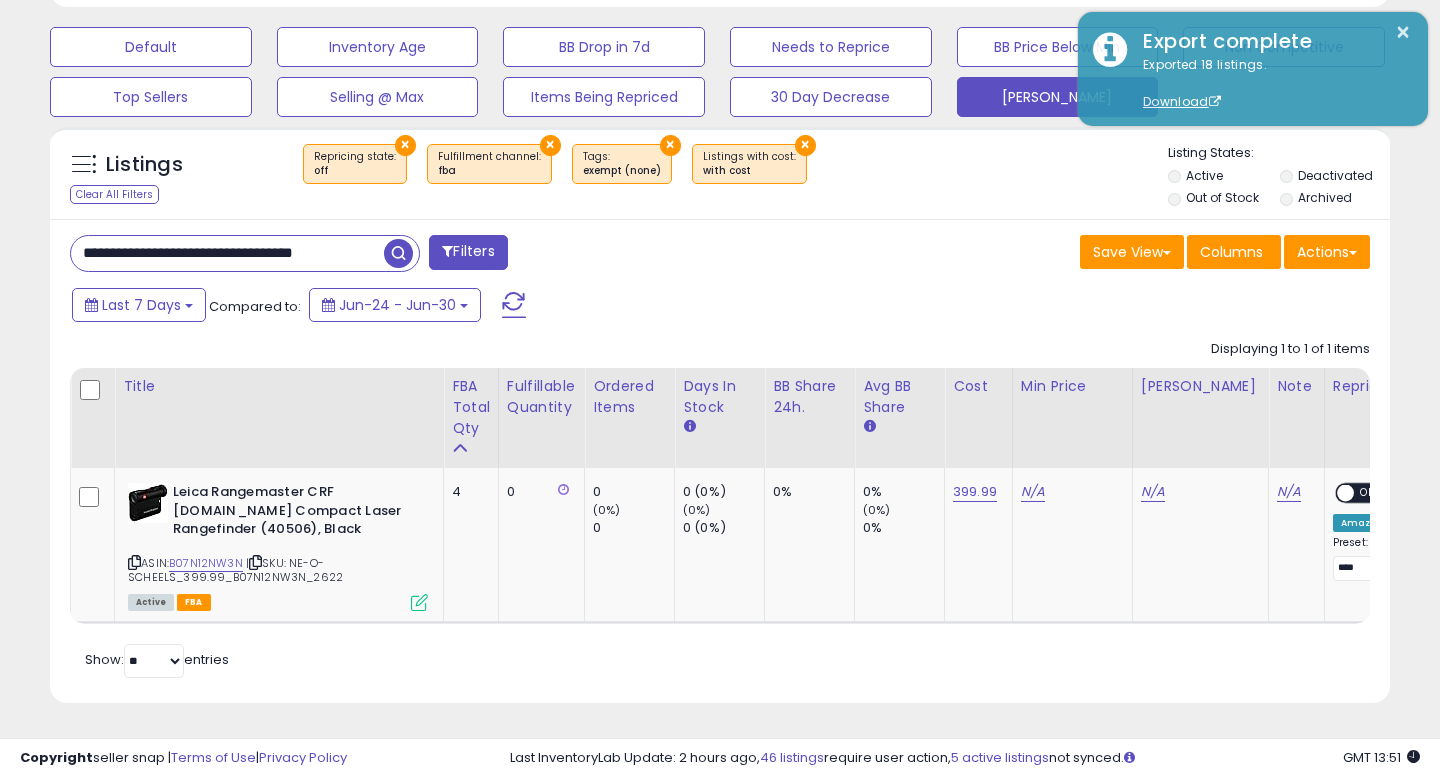 click on "**********" at bounding box center (227, 253) 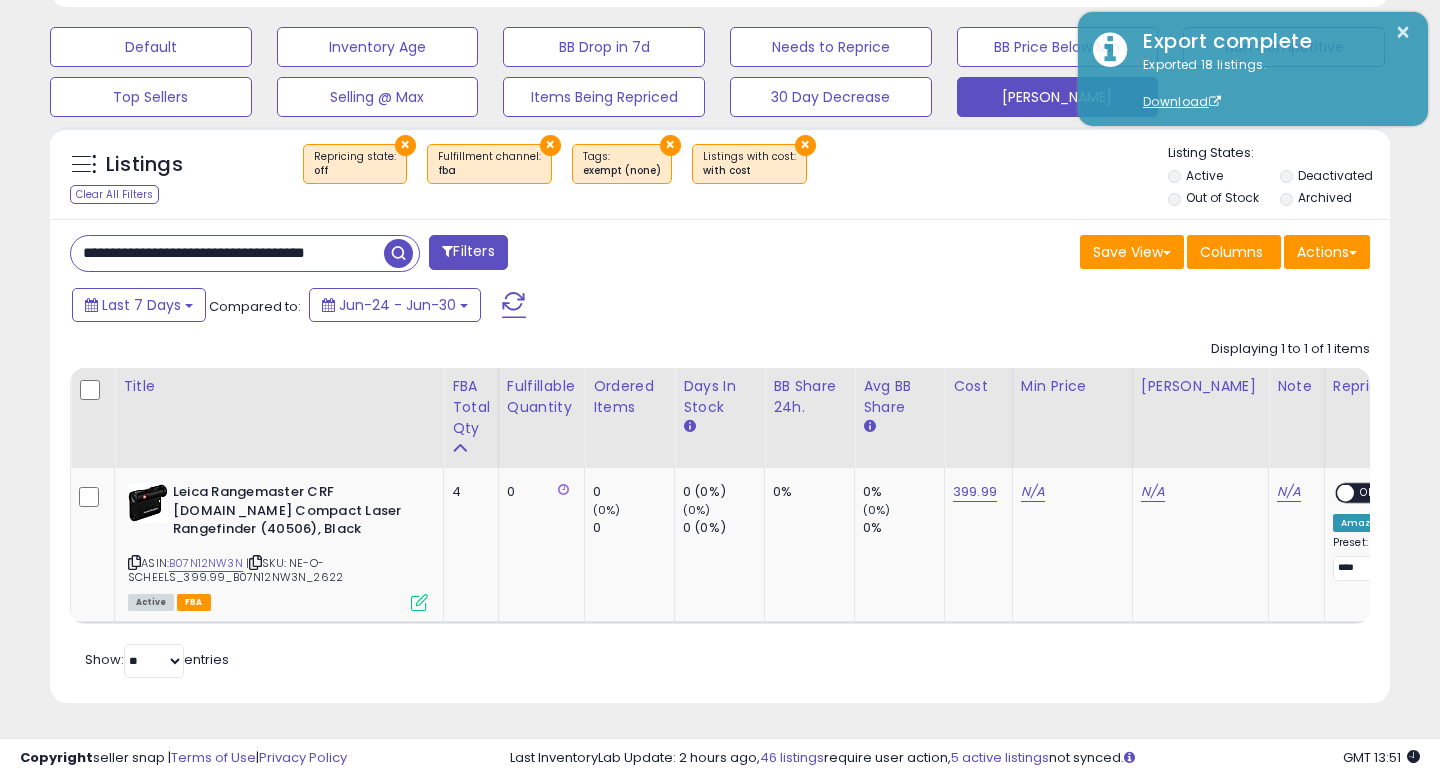 scroll, scrollTop: 0, scrollLeft: 56, axis: horizontal 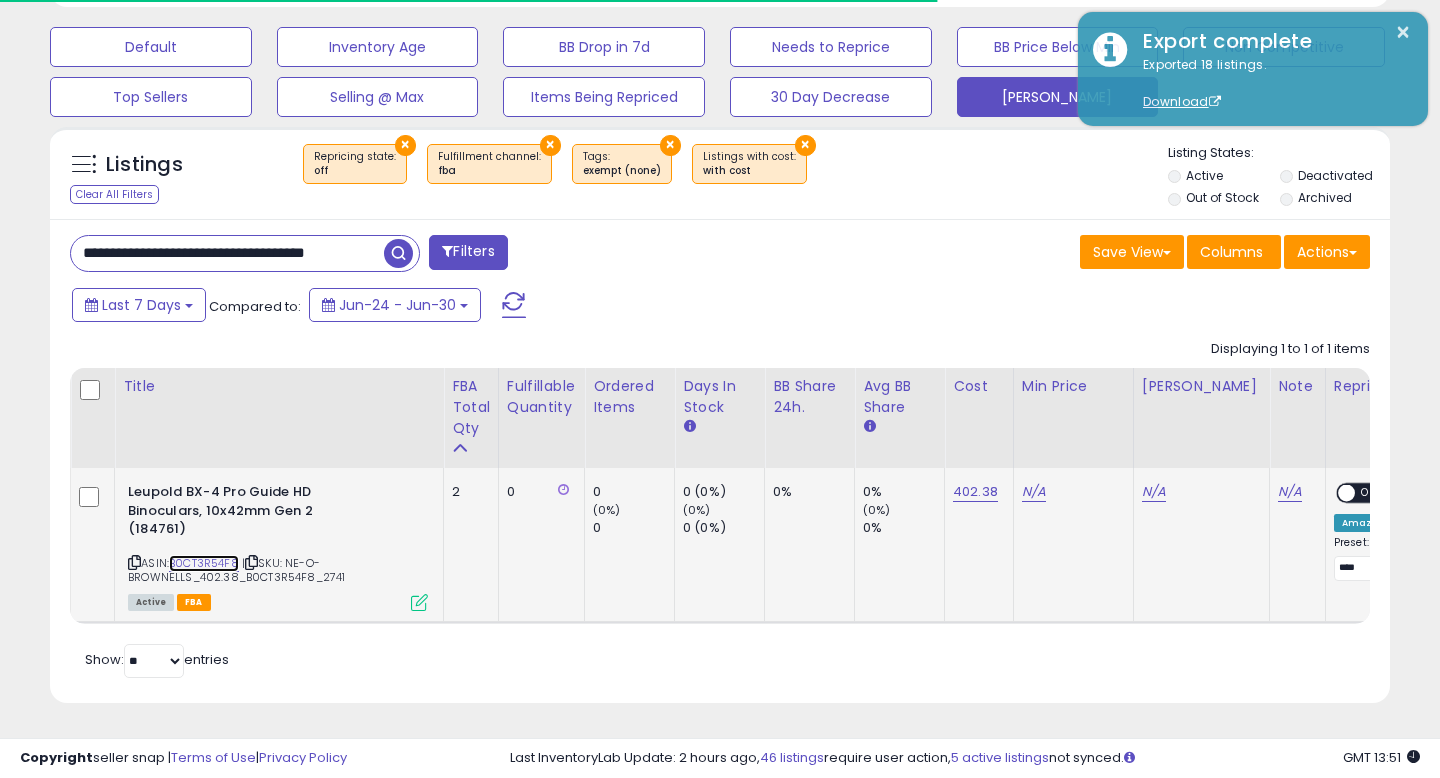 click on "B0CT3R54F8" at bounding box center [204, 563] 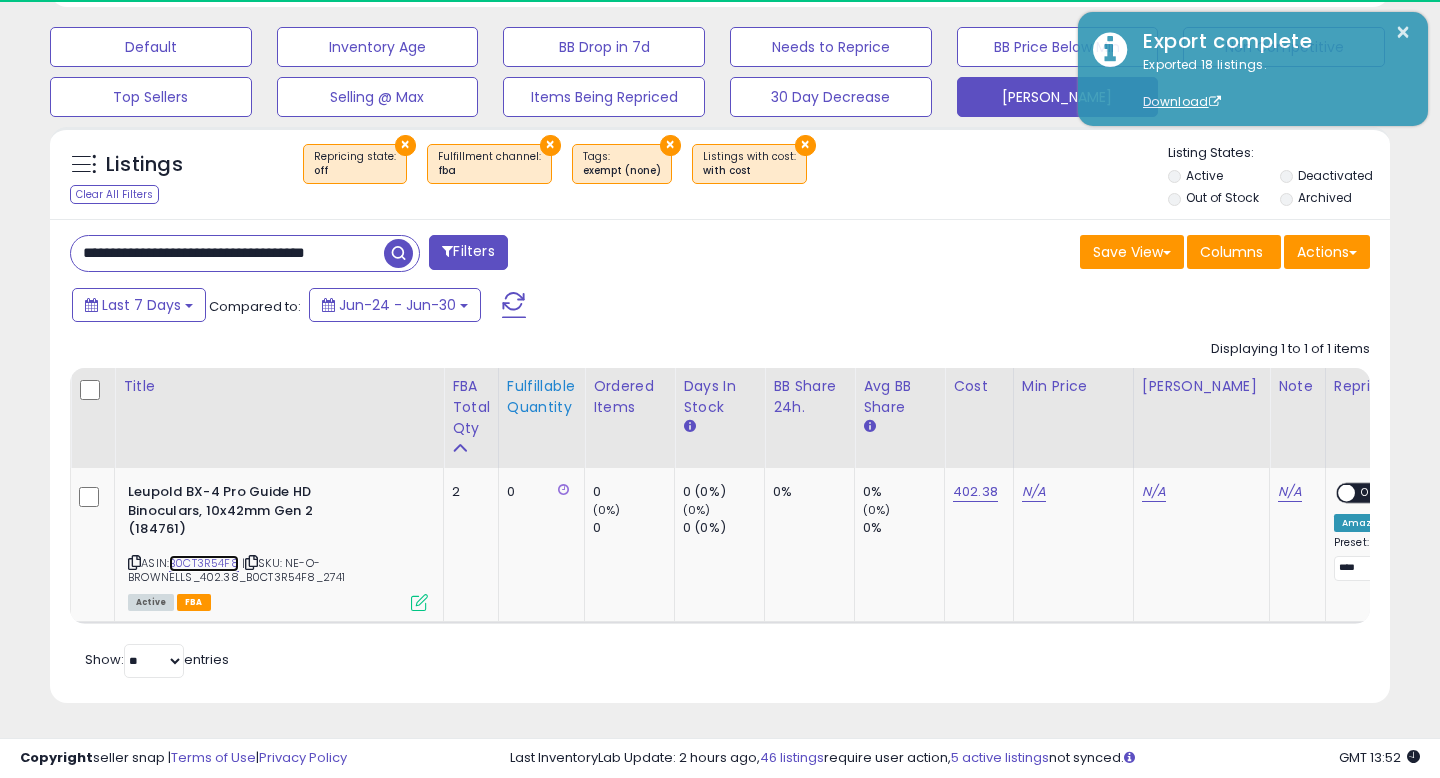 scroll, scrollTop: 999590, scrollLeft: 999224, axis: both 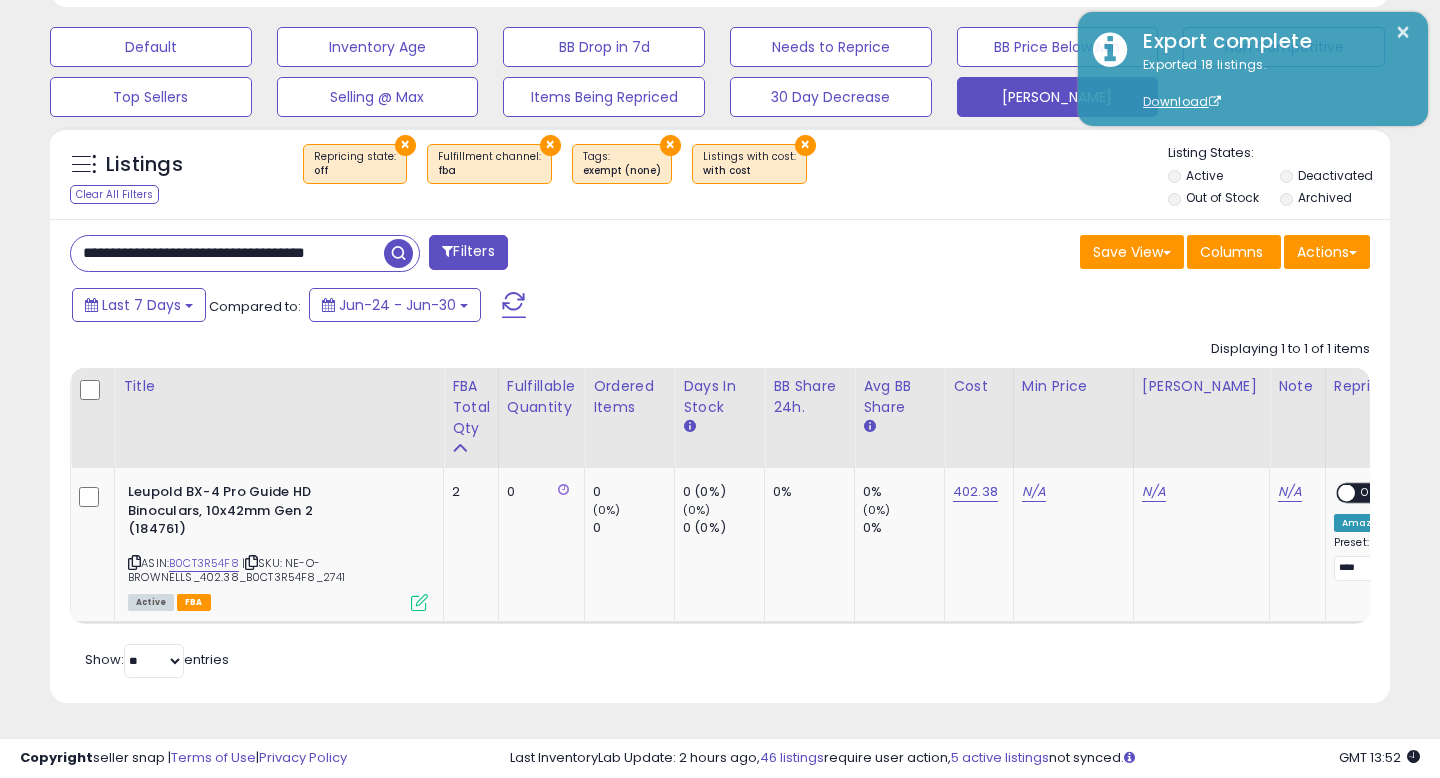 click on "**********" at bounding box center (227, 253) 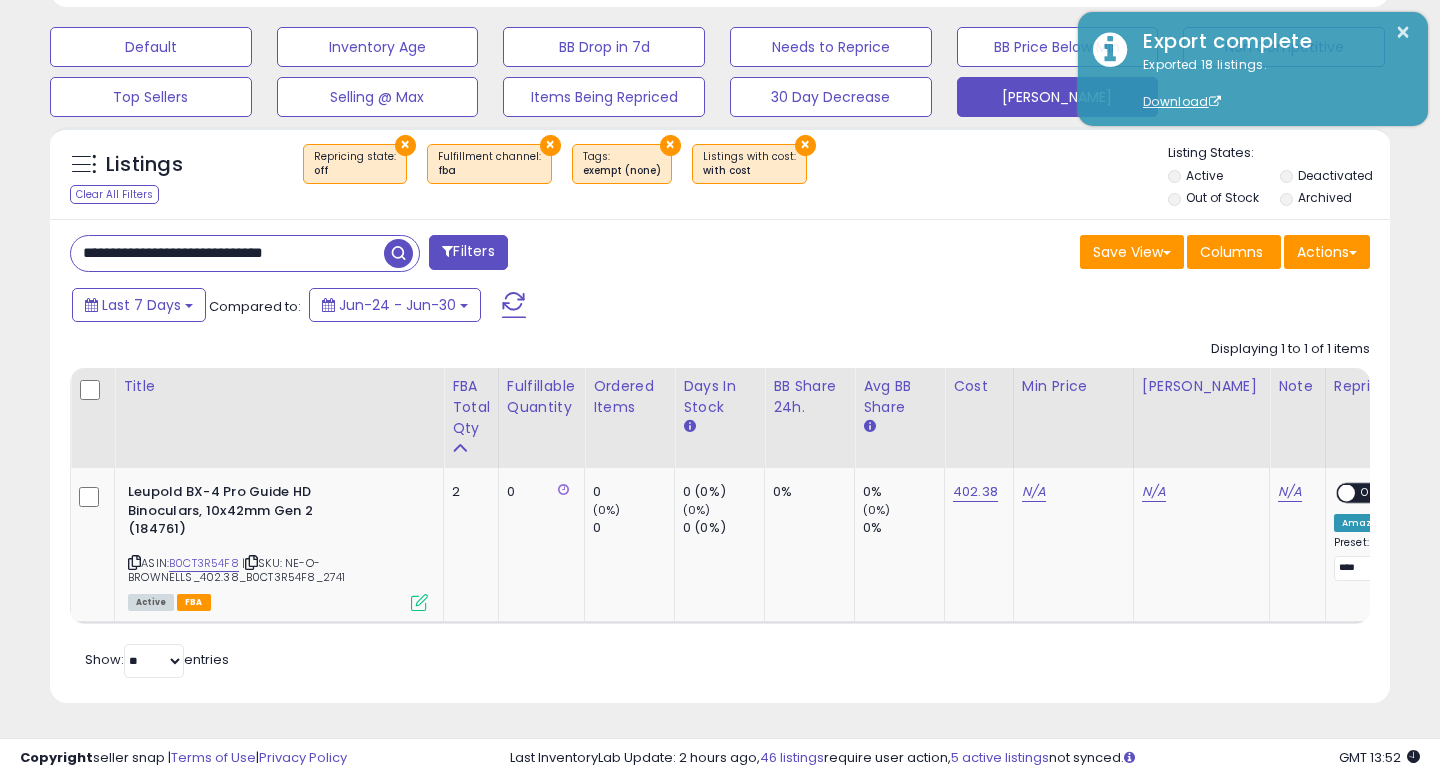 scroll, scrollTop: 0, scrollLeft: 6, axis: horizontal 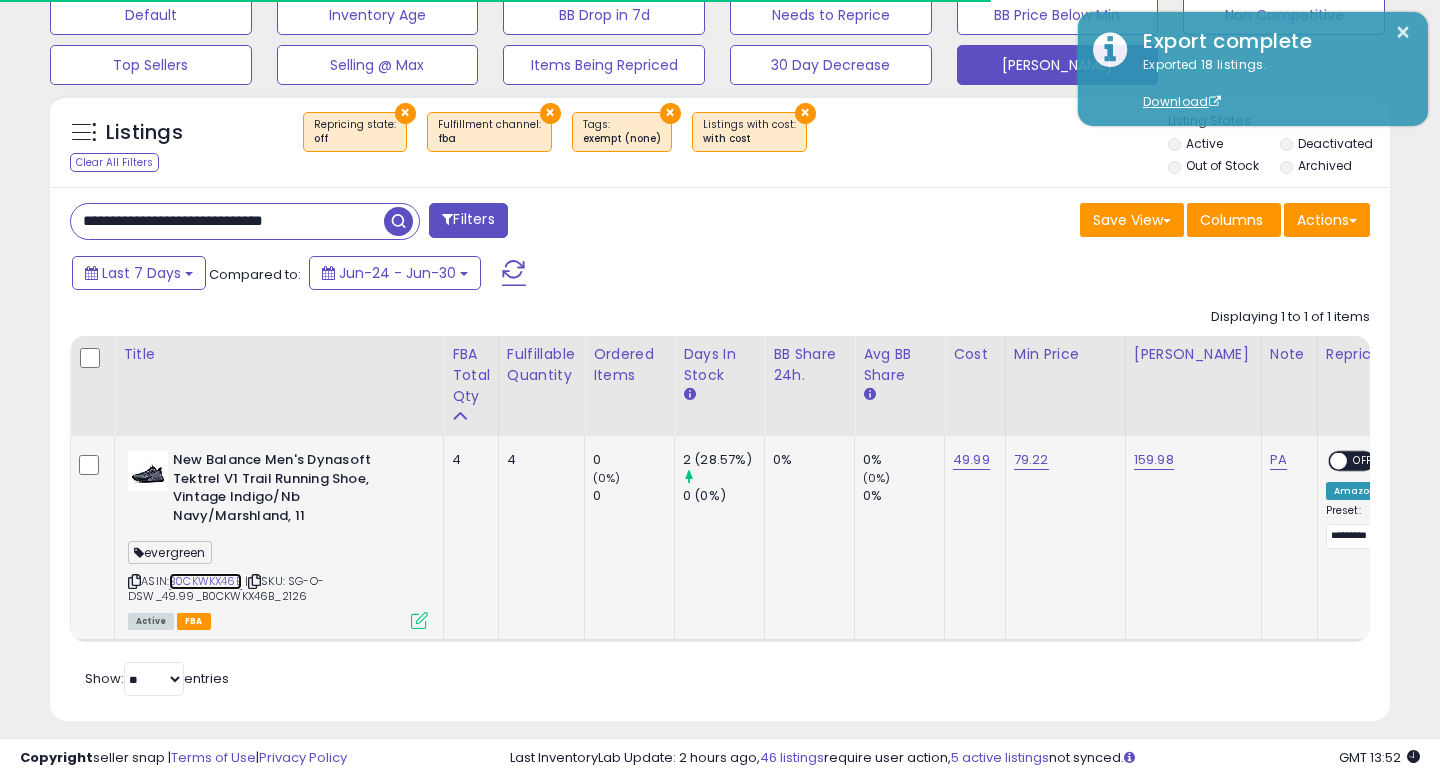 click on "B0CKWKX46B" at bounding box center [205, 581] 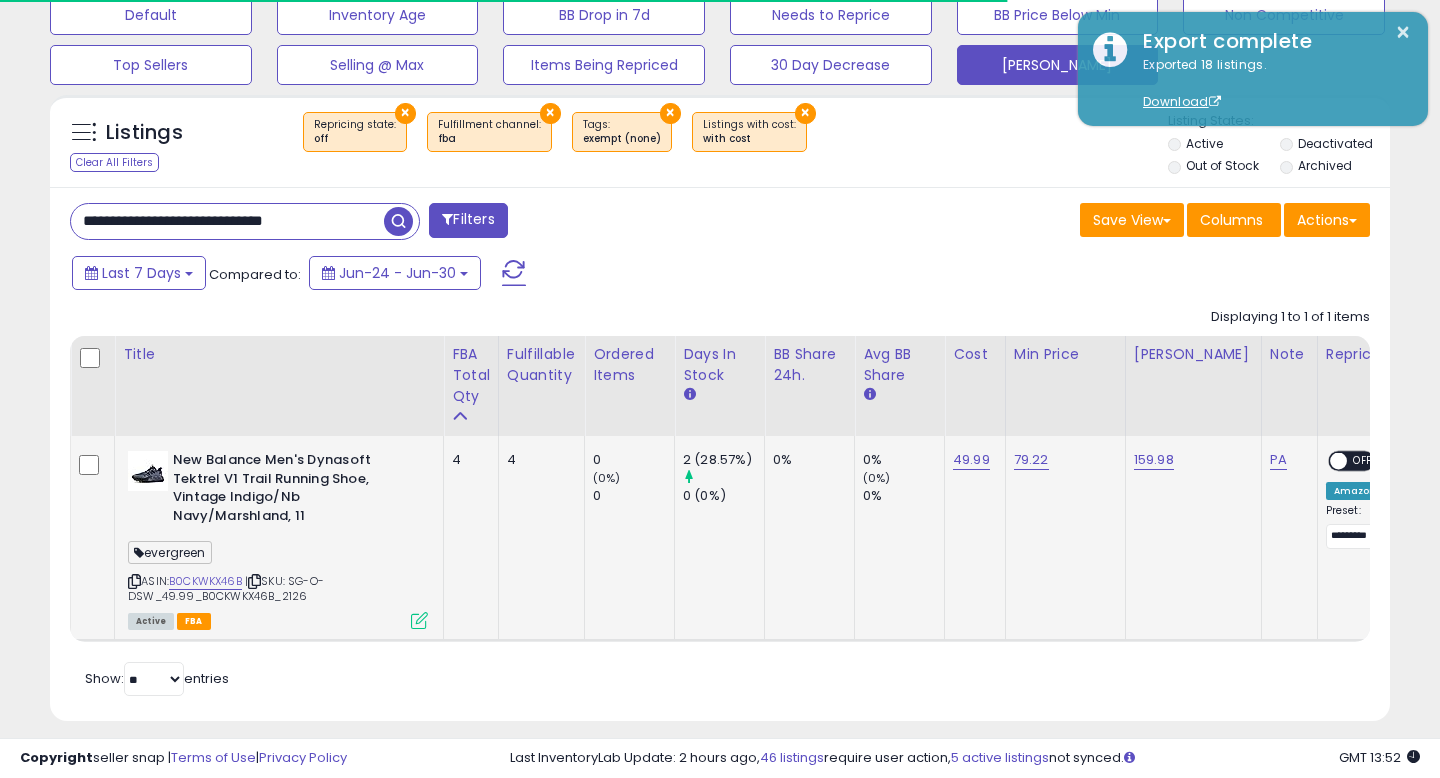 scroll, scrollTop: 0, scrollLeft: 0, axis: both 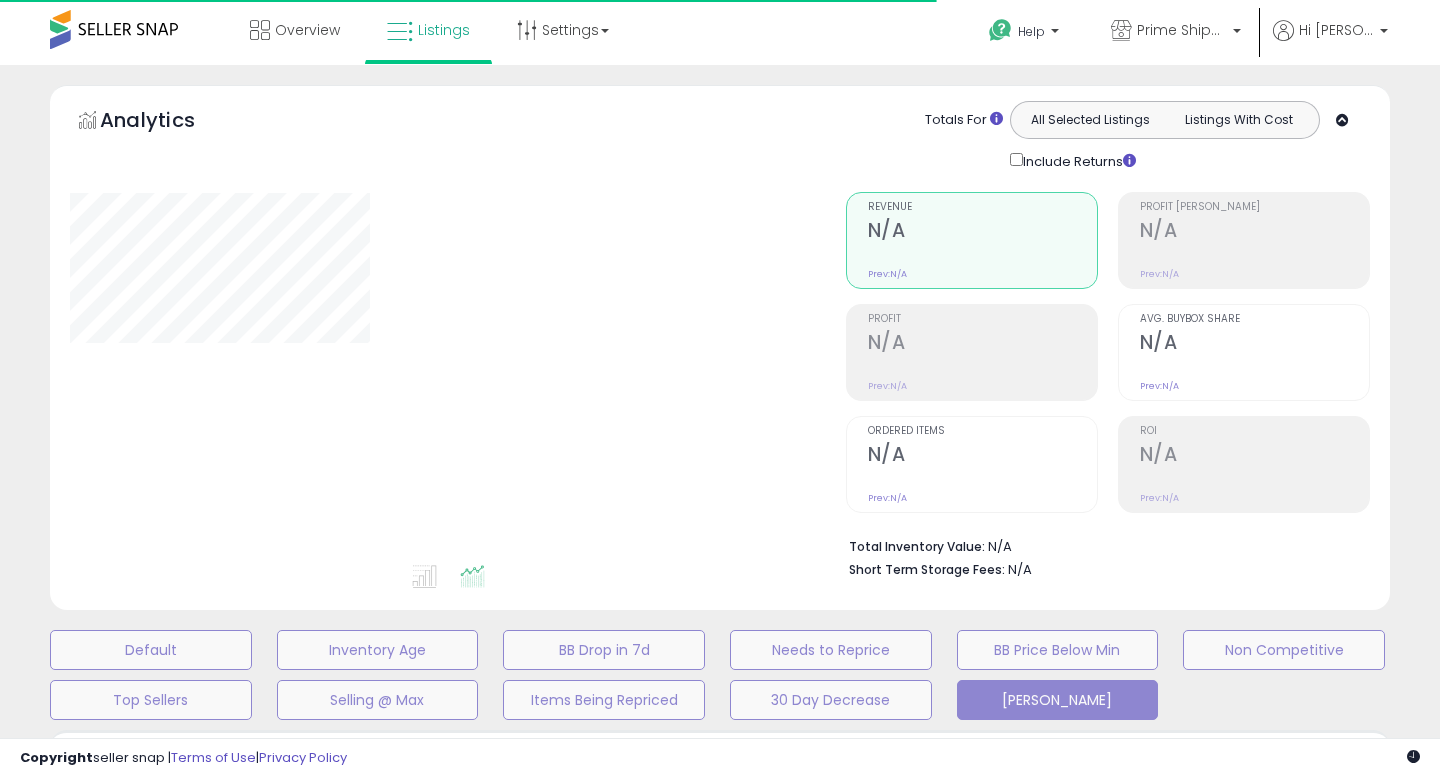 type on "**********" 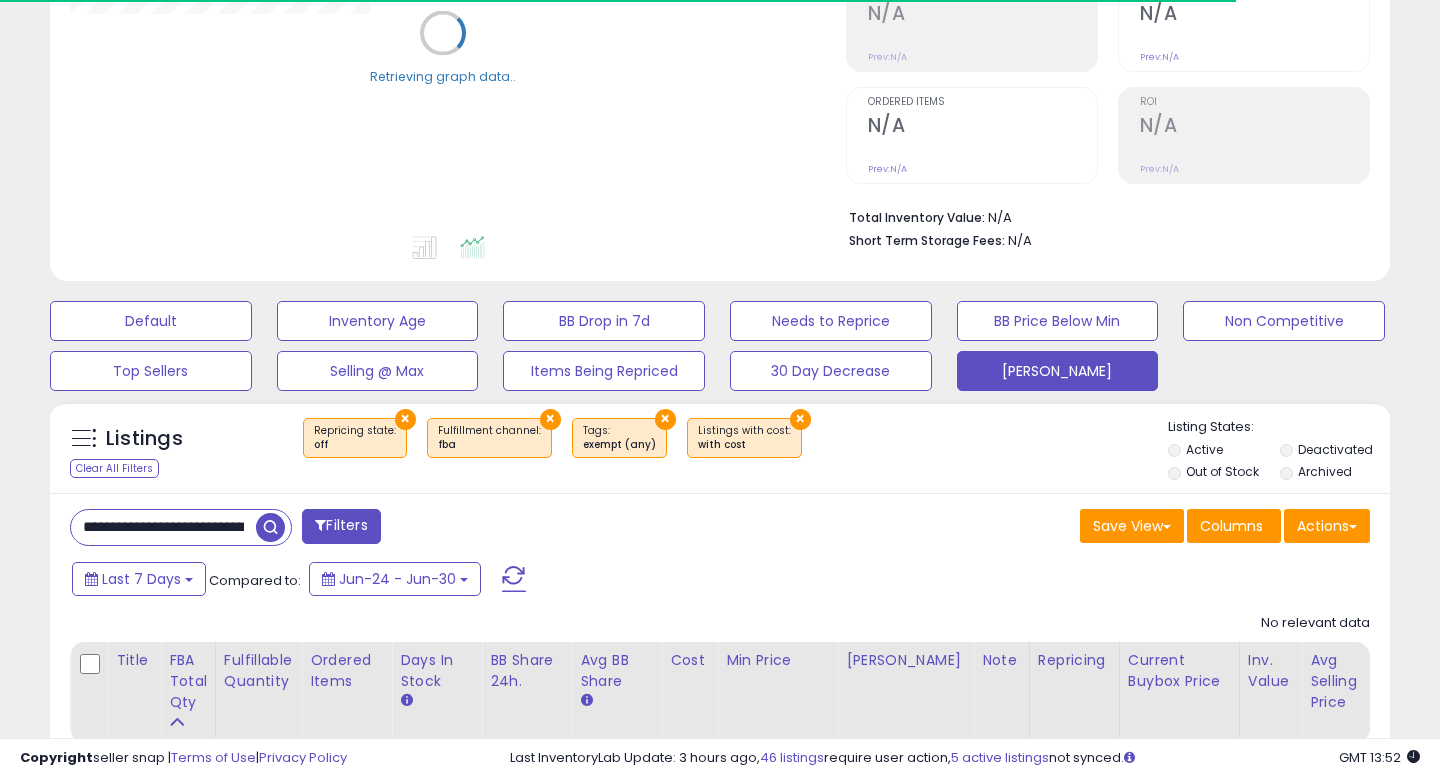 scroll, scrollTop: 335, scrollLeft: 0, axis: vertical 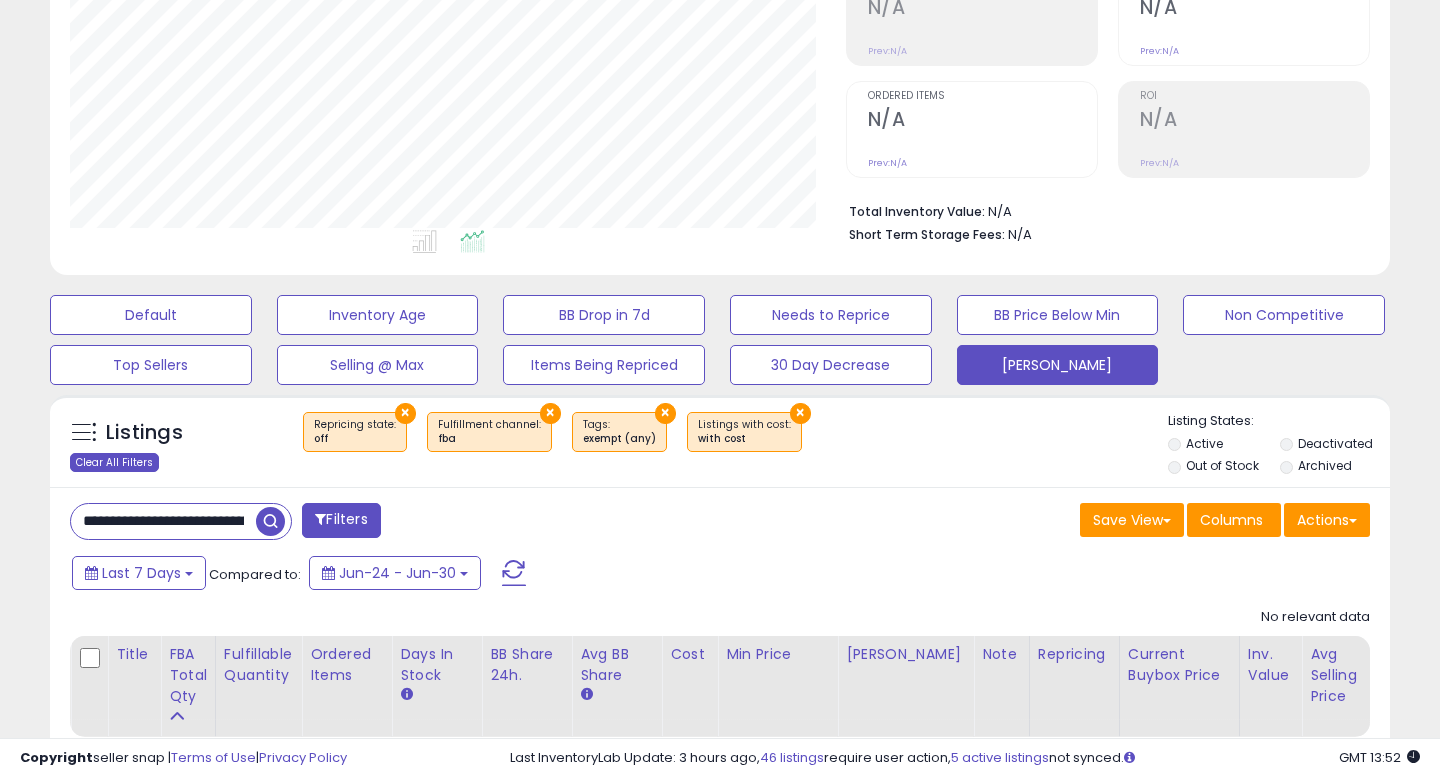 click on "Clear All Filters" at bounding box center (114, 462) 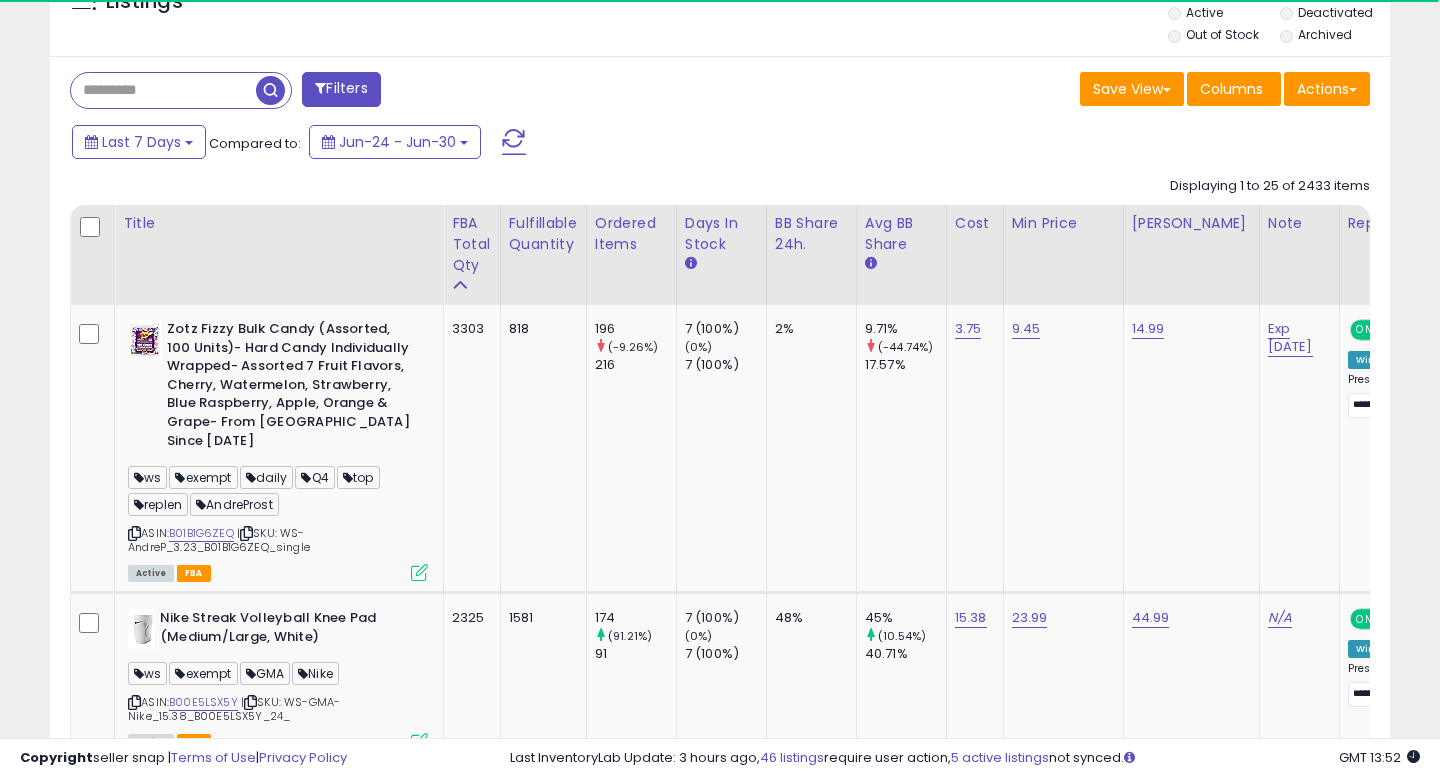 scroll, scrollTop: 801, scrollLeft: 0, axis: vertical 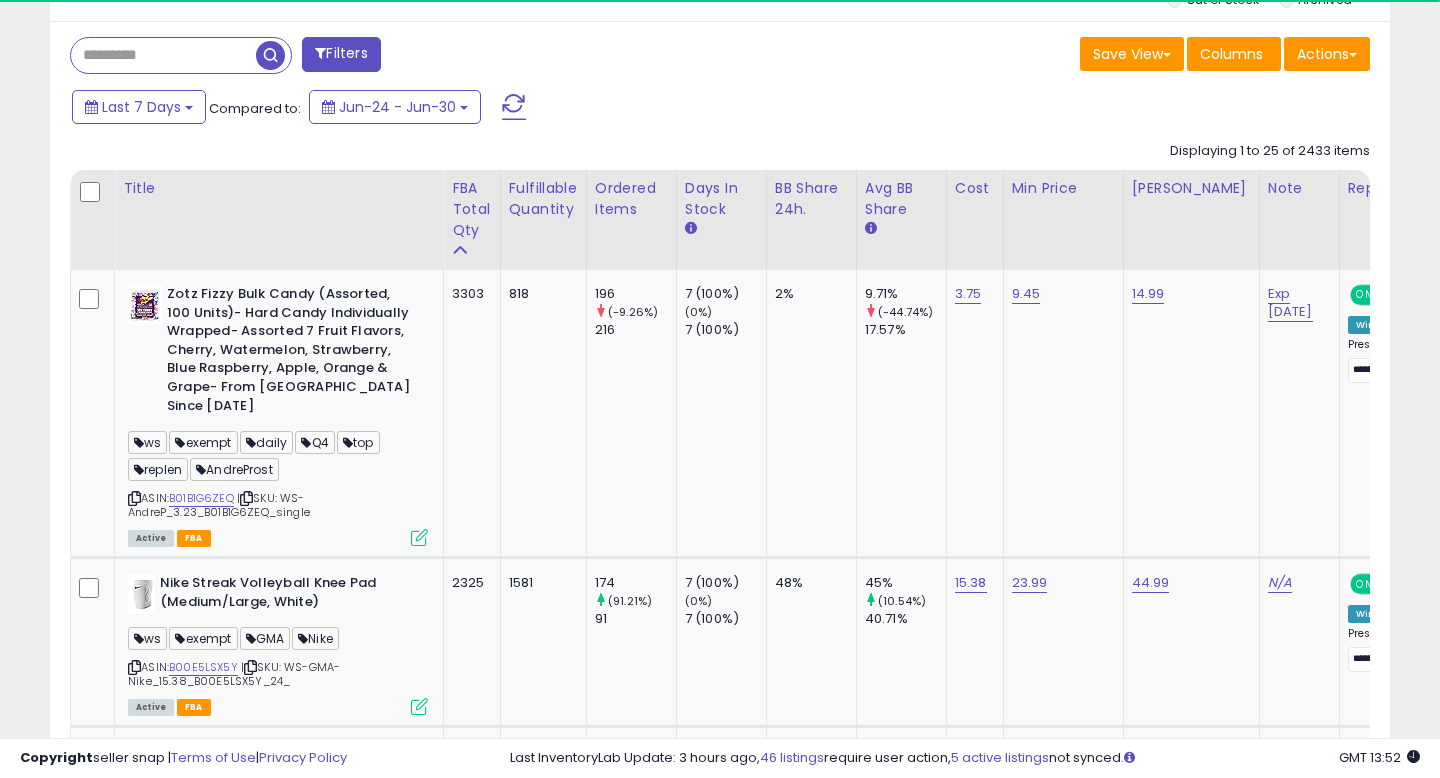 click at bounding box center [320, 53] 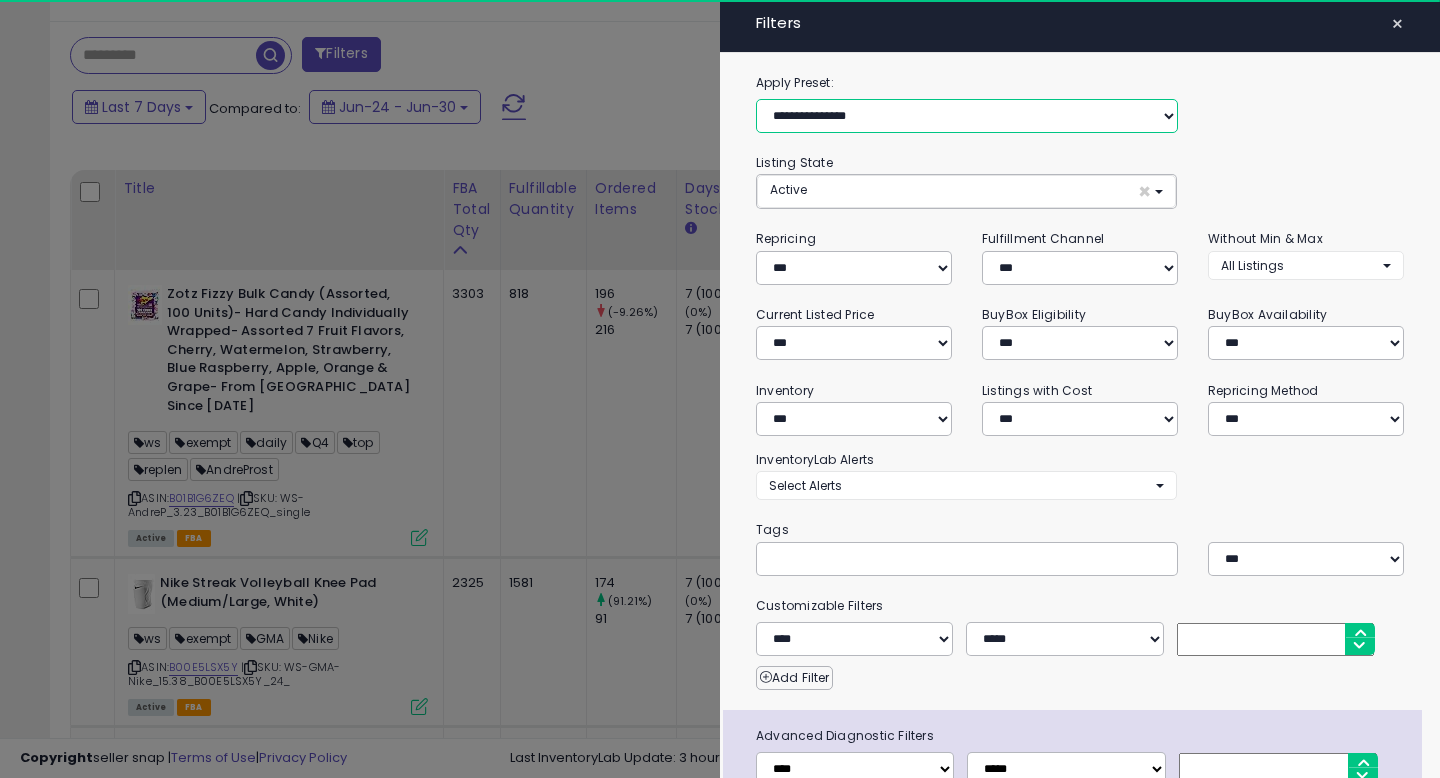 click on "**********" at bounding box center (967, 116) 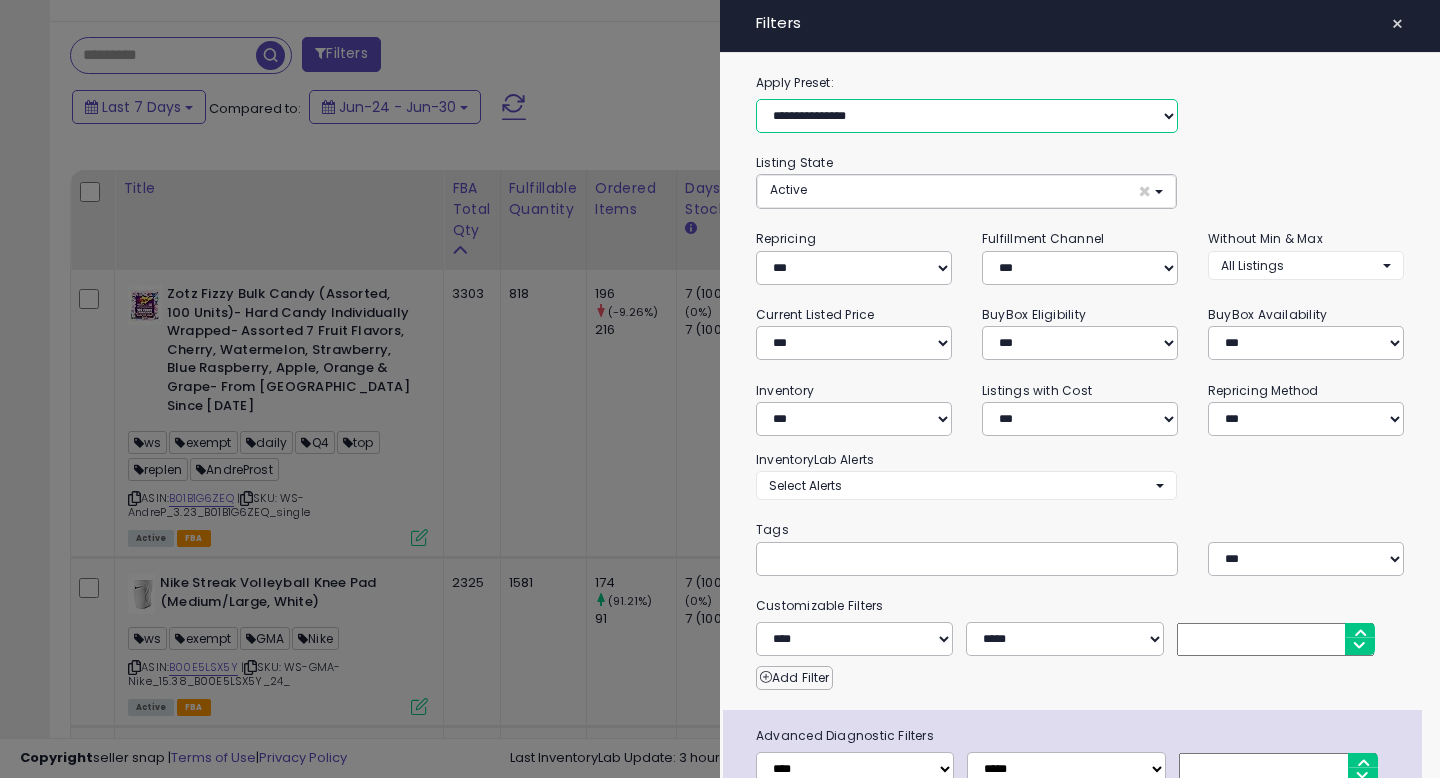 scroll, scrollTop: 999590, scrollLeft: 999224, axis: both 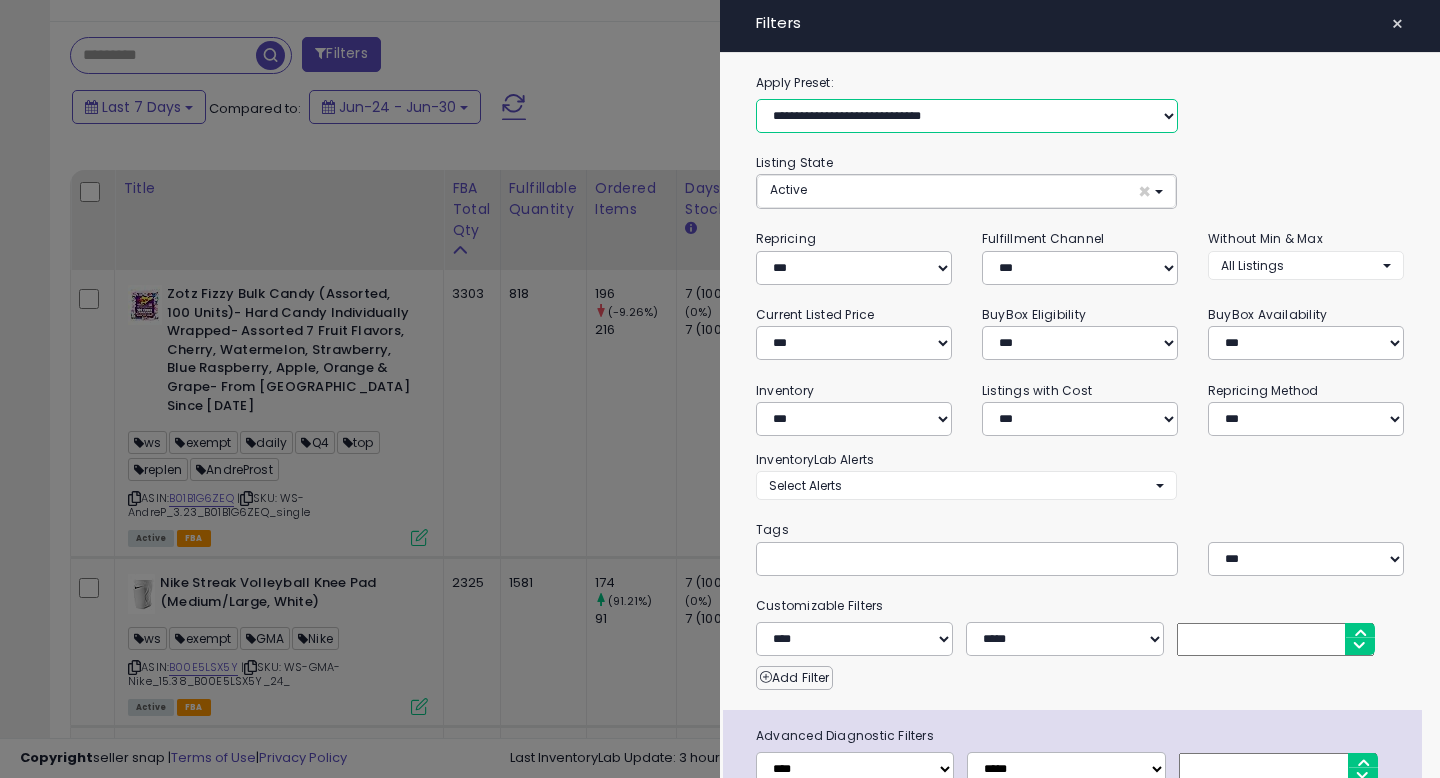 select on "**" 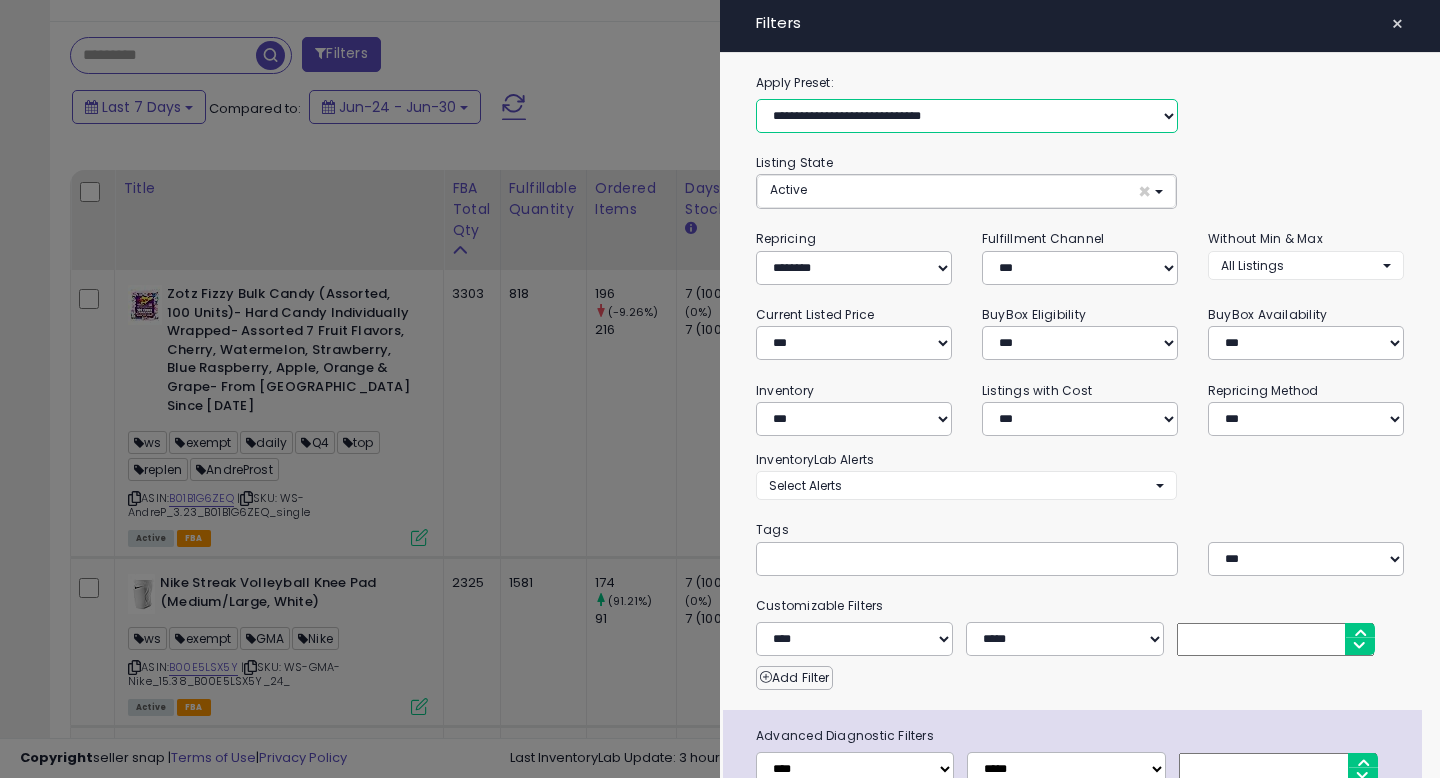 select on "*" 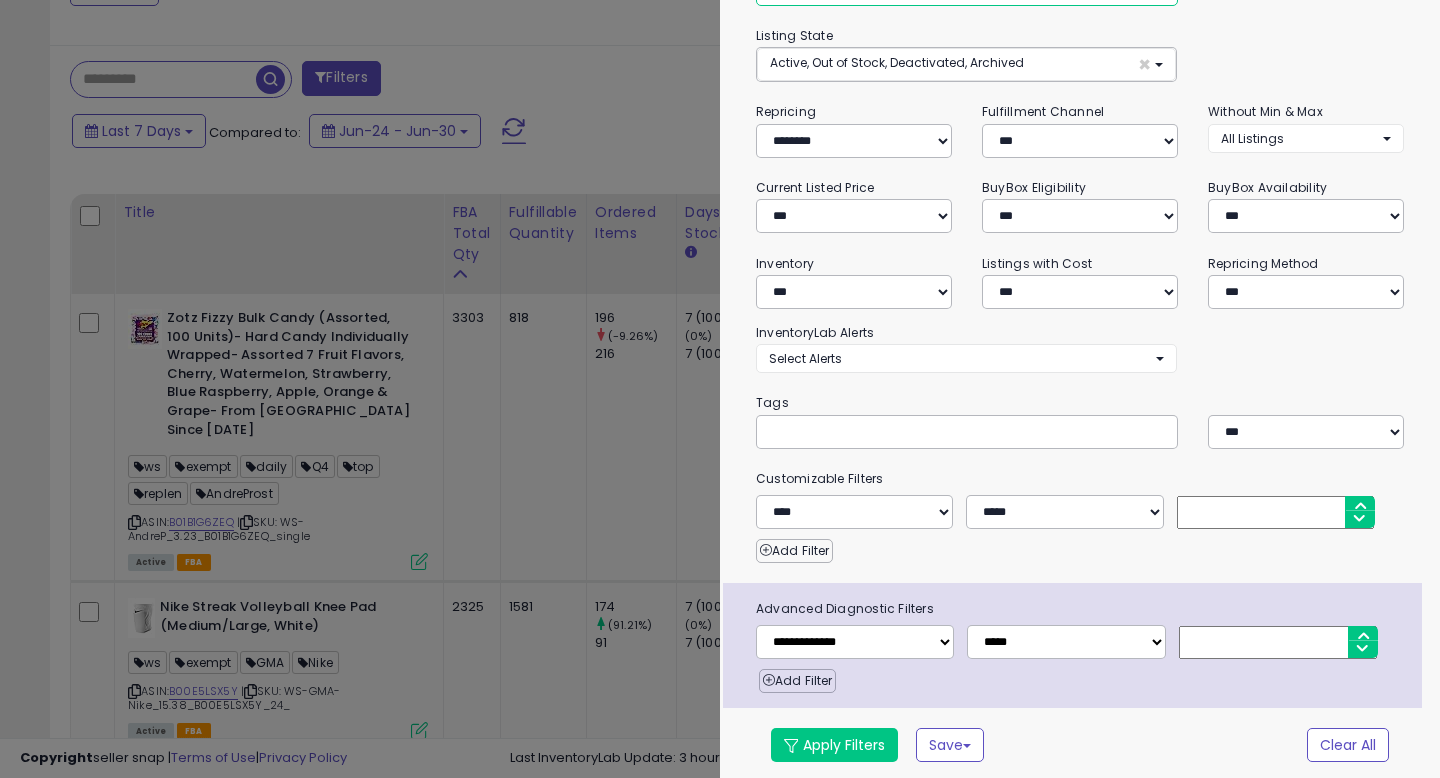 scroll, scrollTop: 130, scrollLeft: 0, axis: vertical 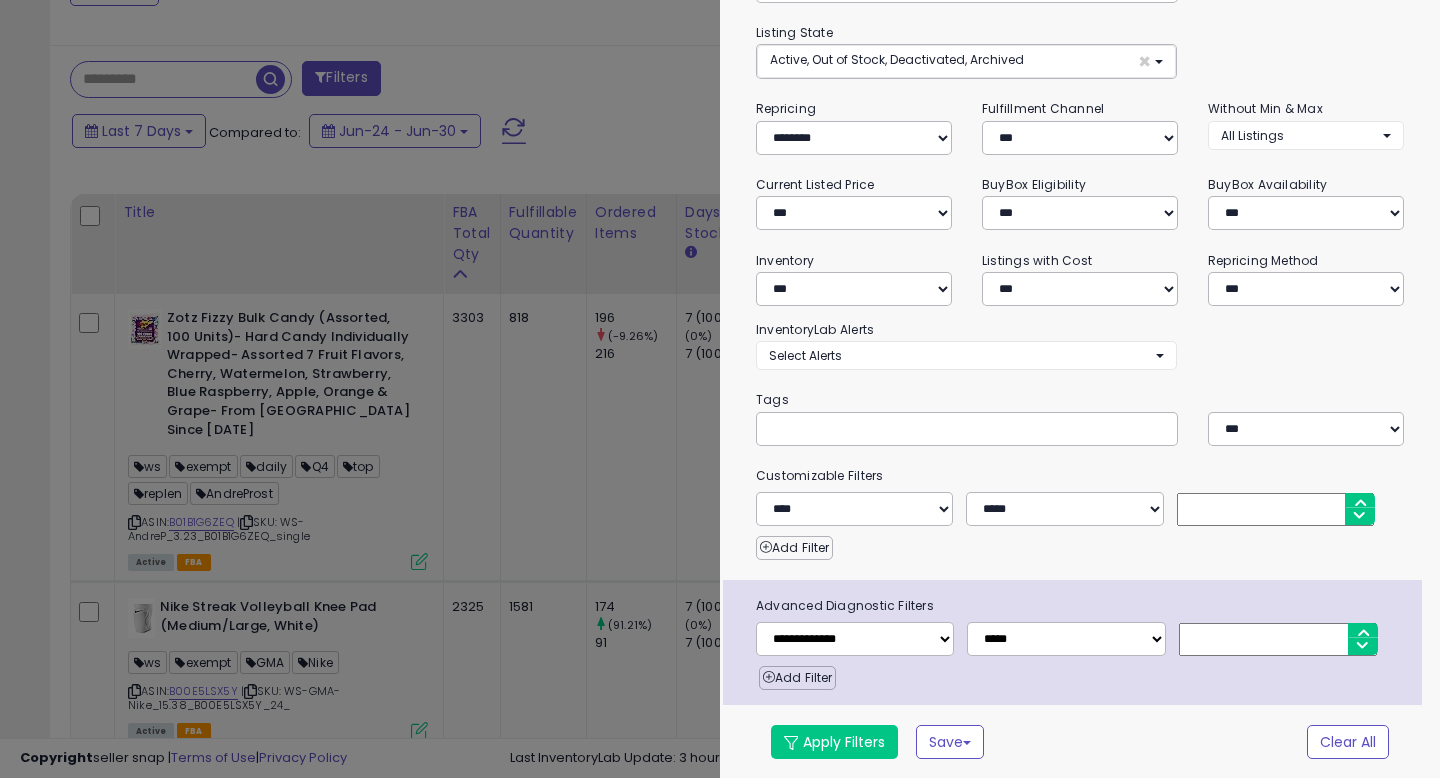 click on "**********" at bounding box center (1080, 360) 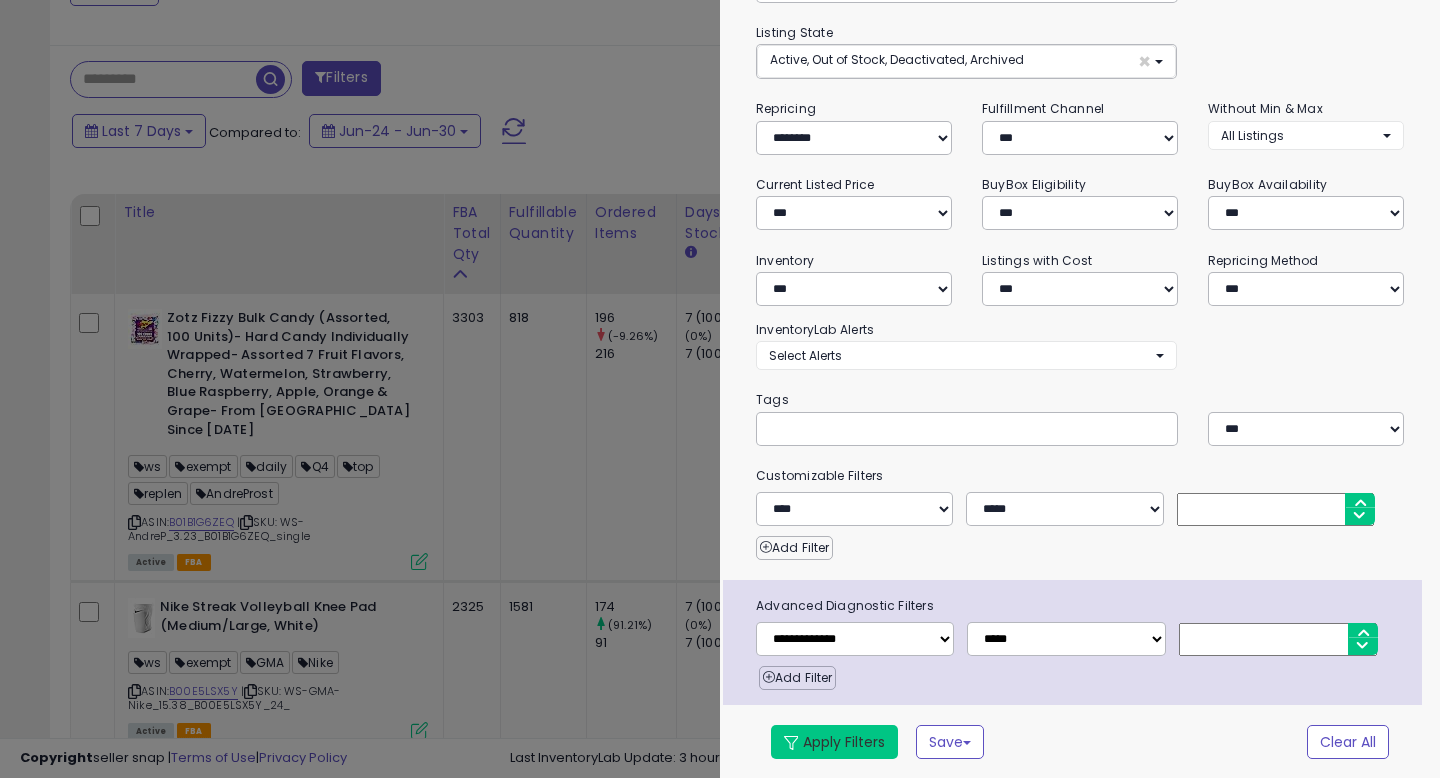click at bounding box center [791, 743] 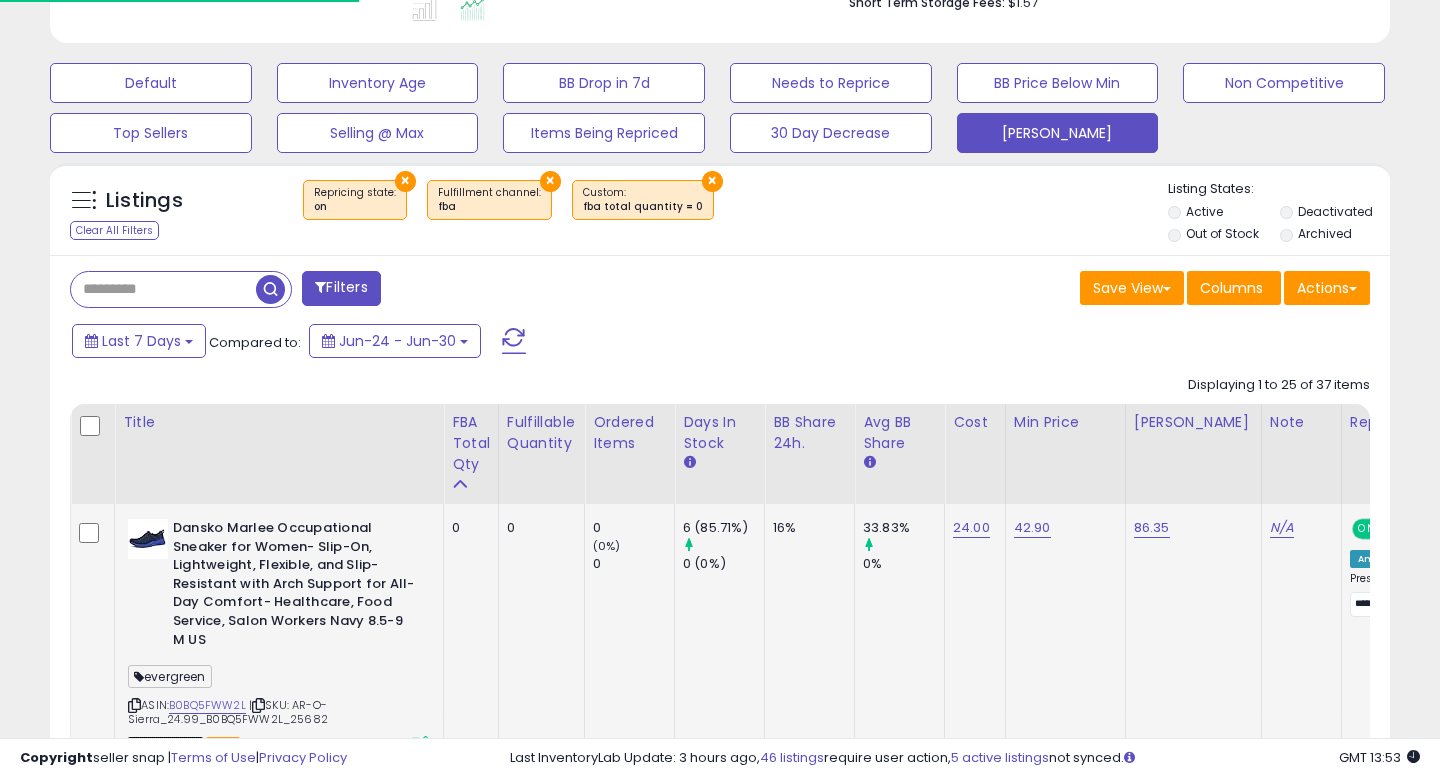 scroll, scrollTop: 596, scrollLeft: 0, axis: vertical 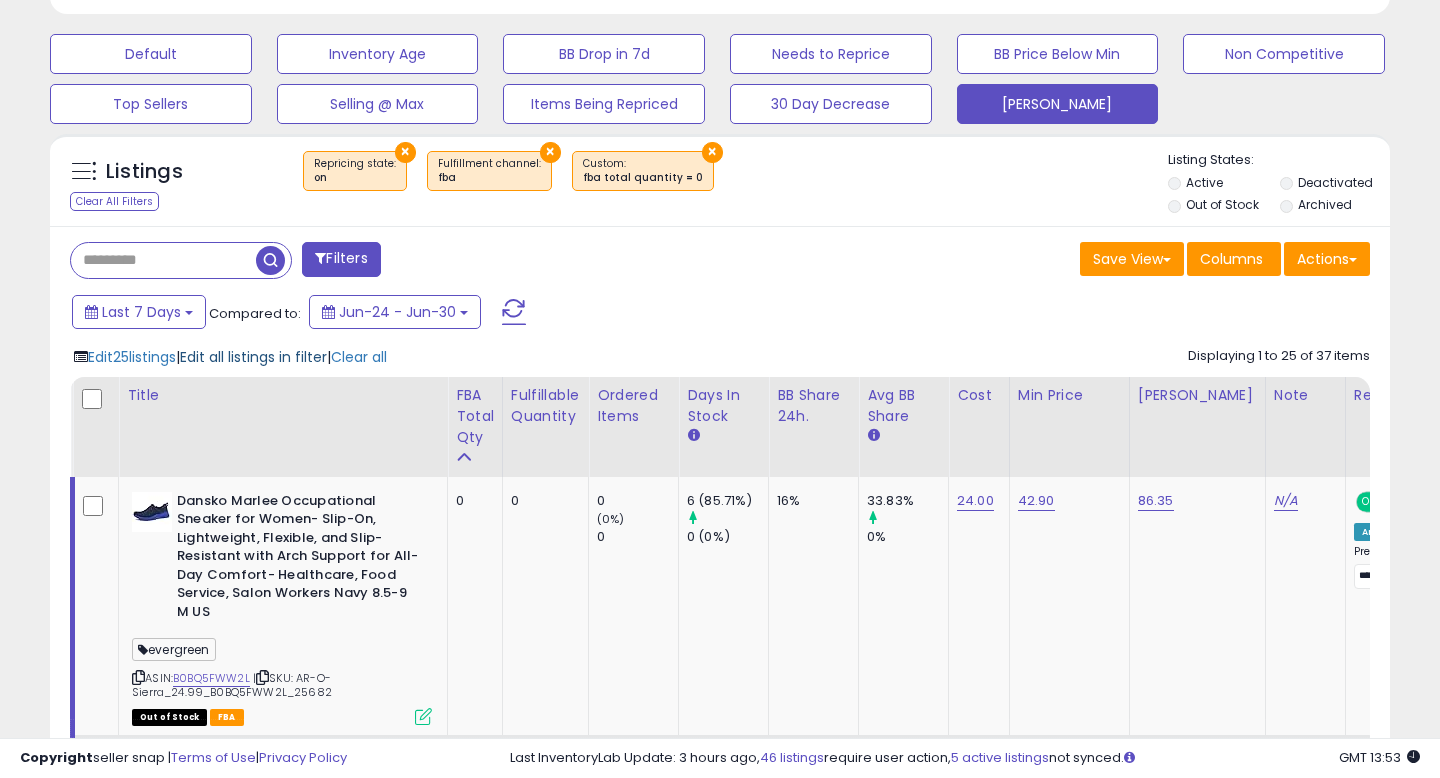 click on "Edit all listings in filter" at bounding box center [253, 357] 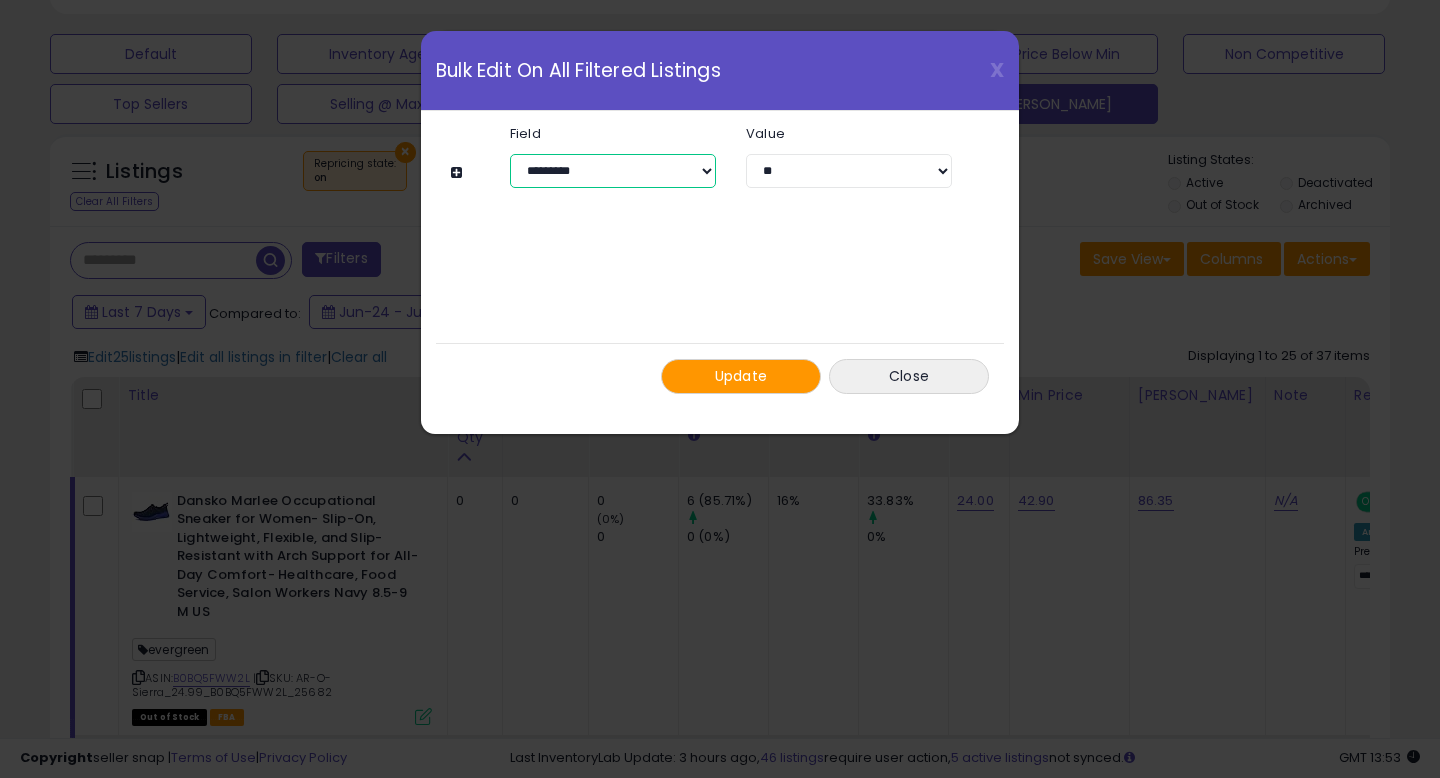 click on "**********" at bounding box center [613, 171] 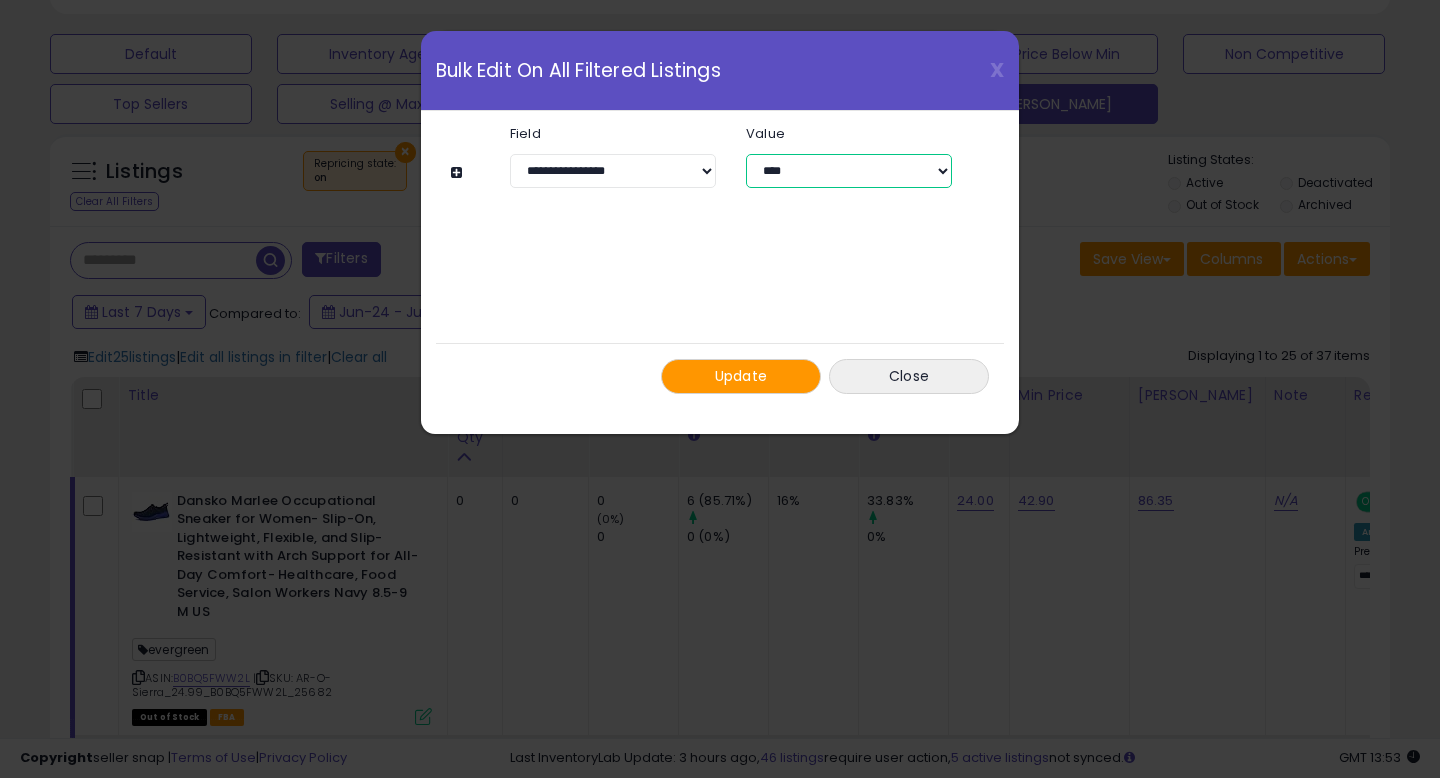 click on "**********" at bounding box center (849, 171) 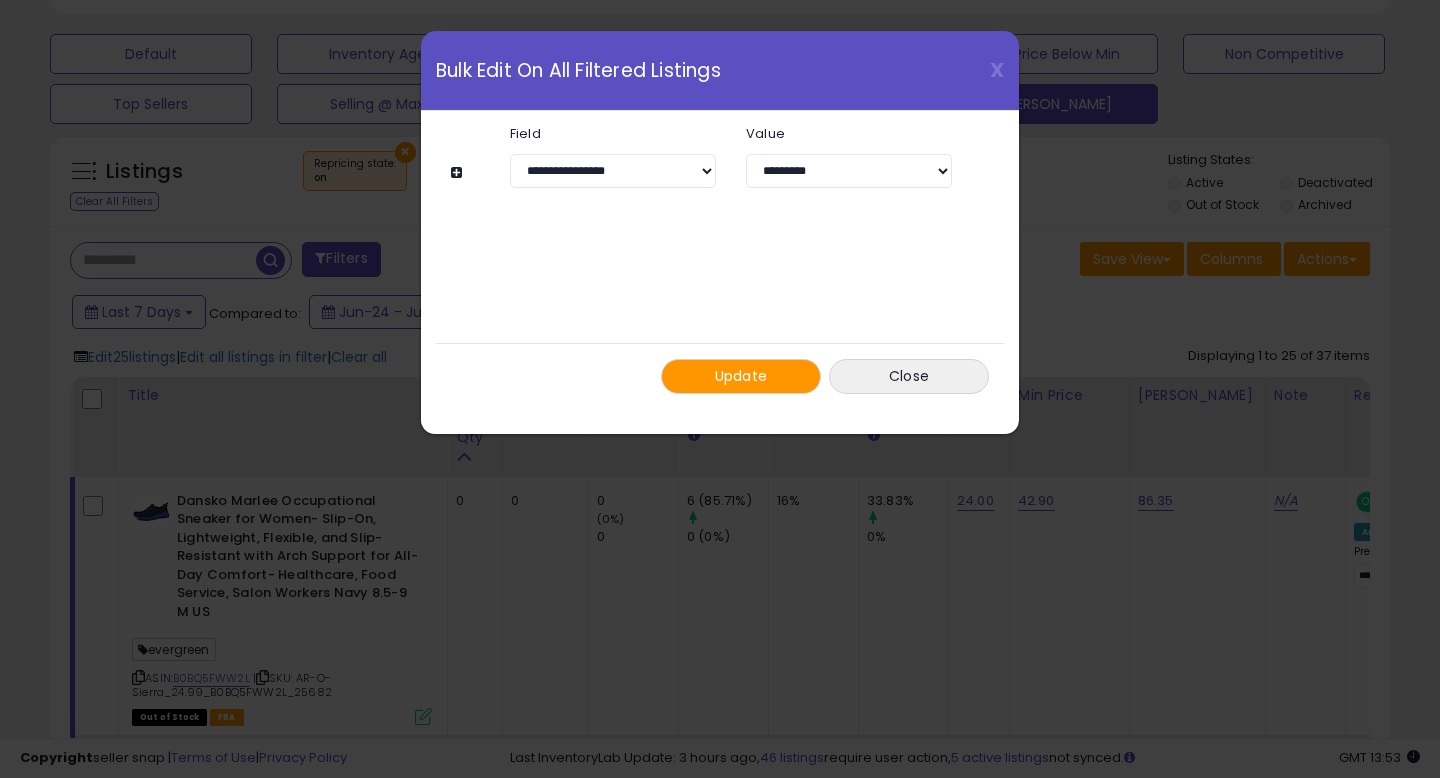 click on "Update" at bounding box center (741, 376) 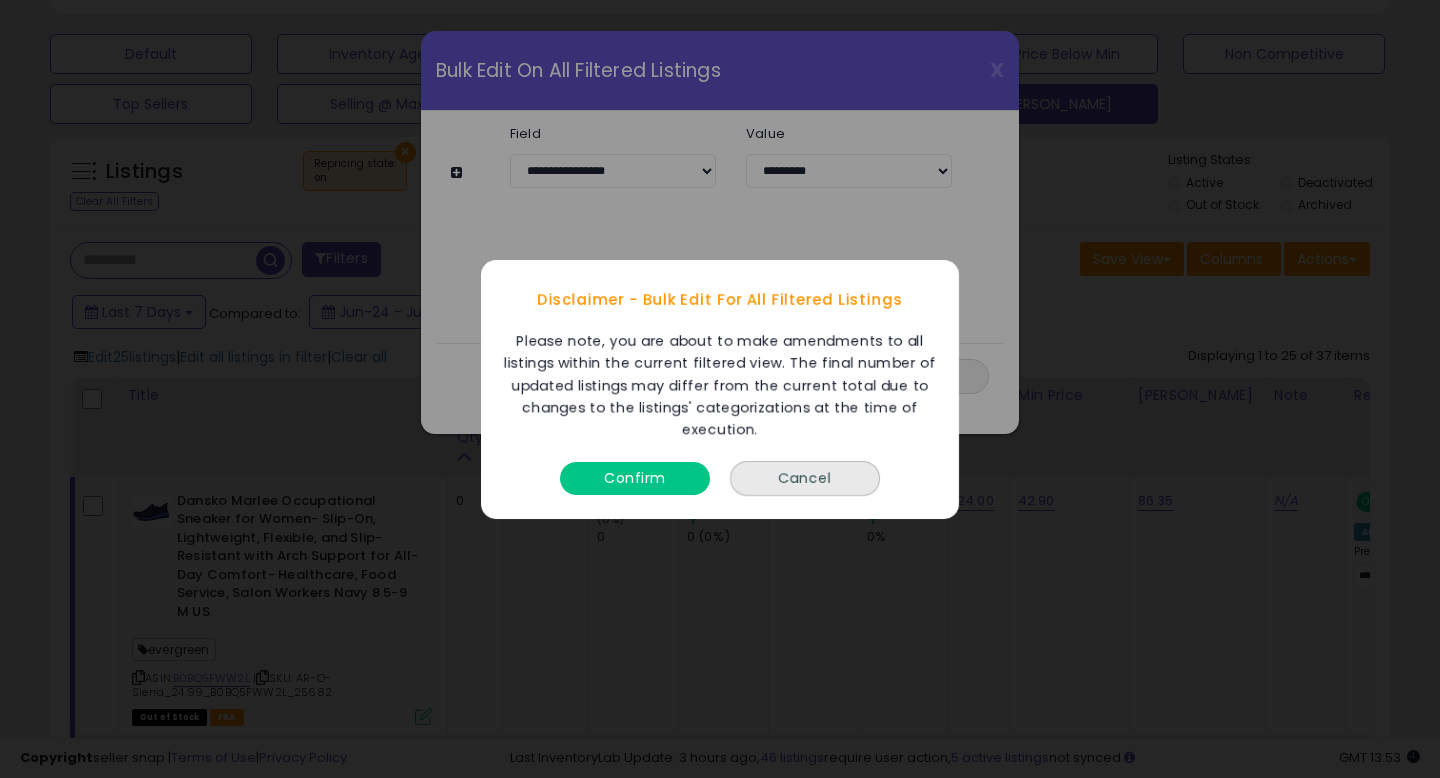 click on "Confirm" at bounding box center [635, 477] 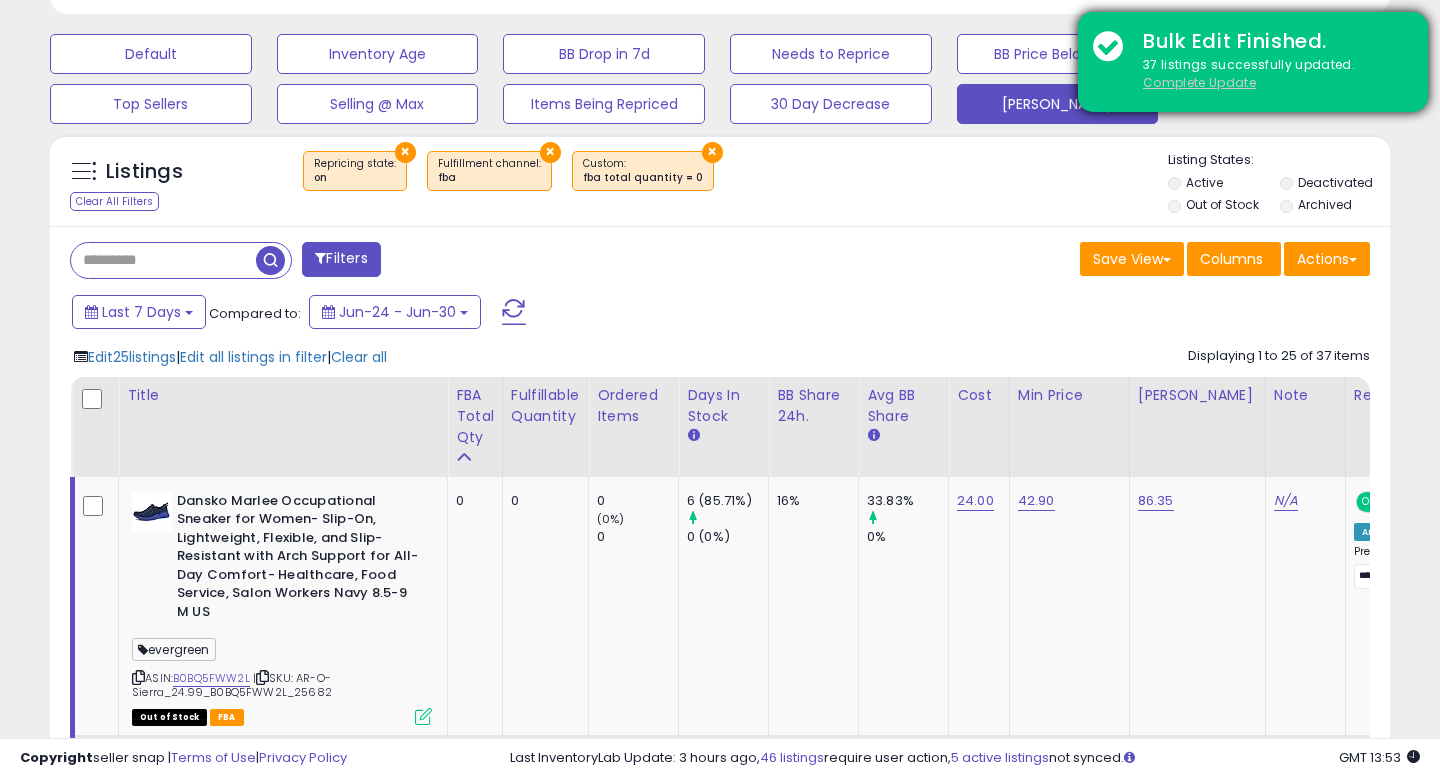 click on "Complete Update" at bounding box center [1199, 82] 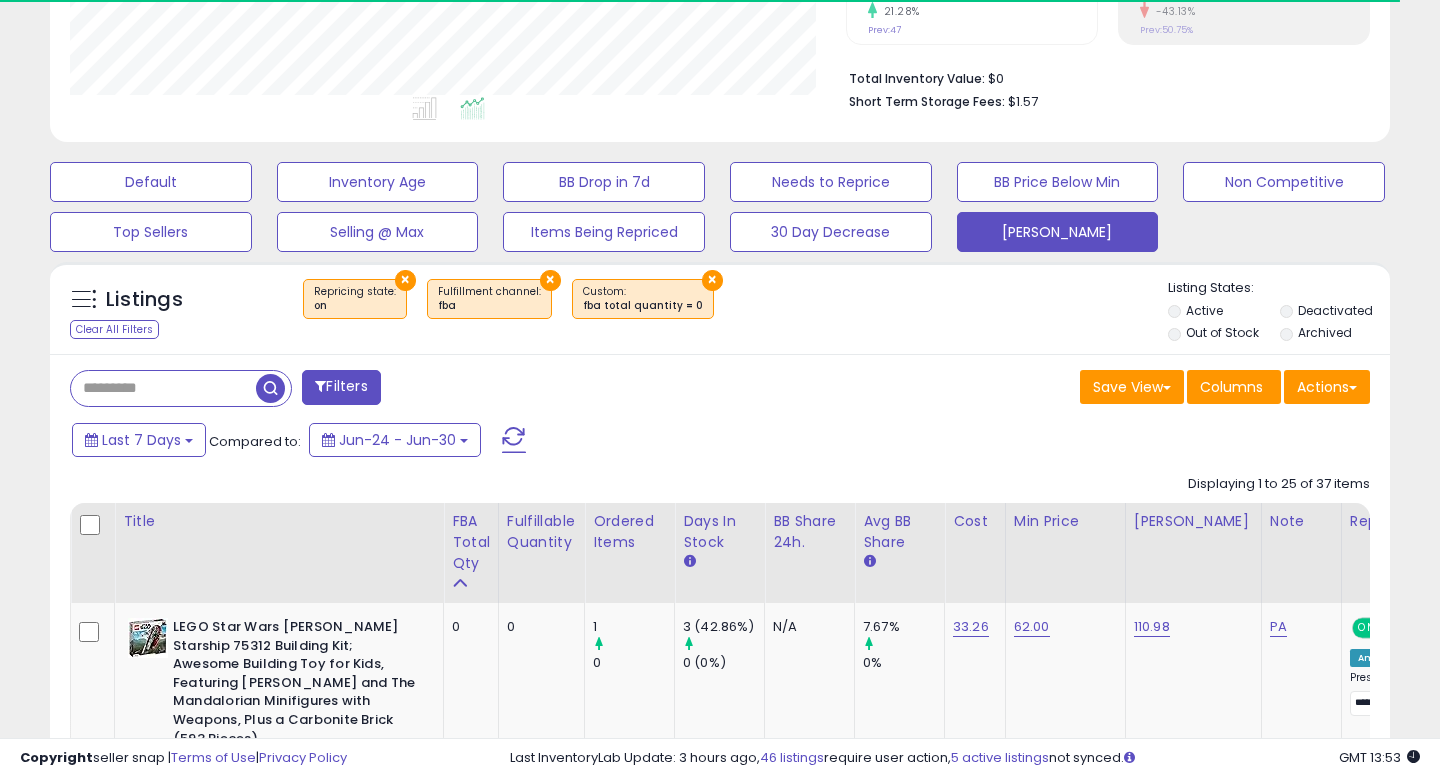 scroll, scrollTop: 596, scrollLeft: 0, axis: vertical 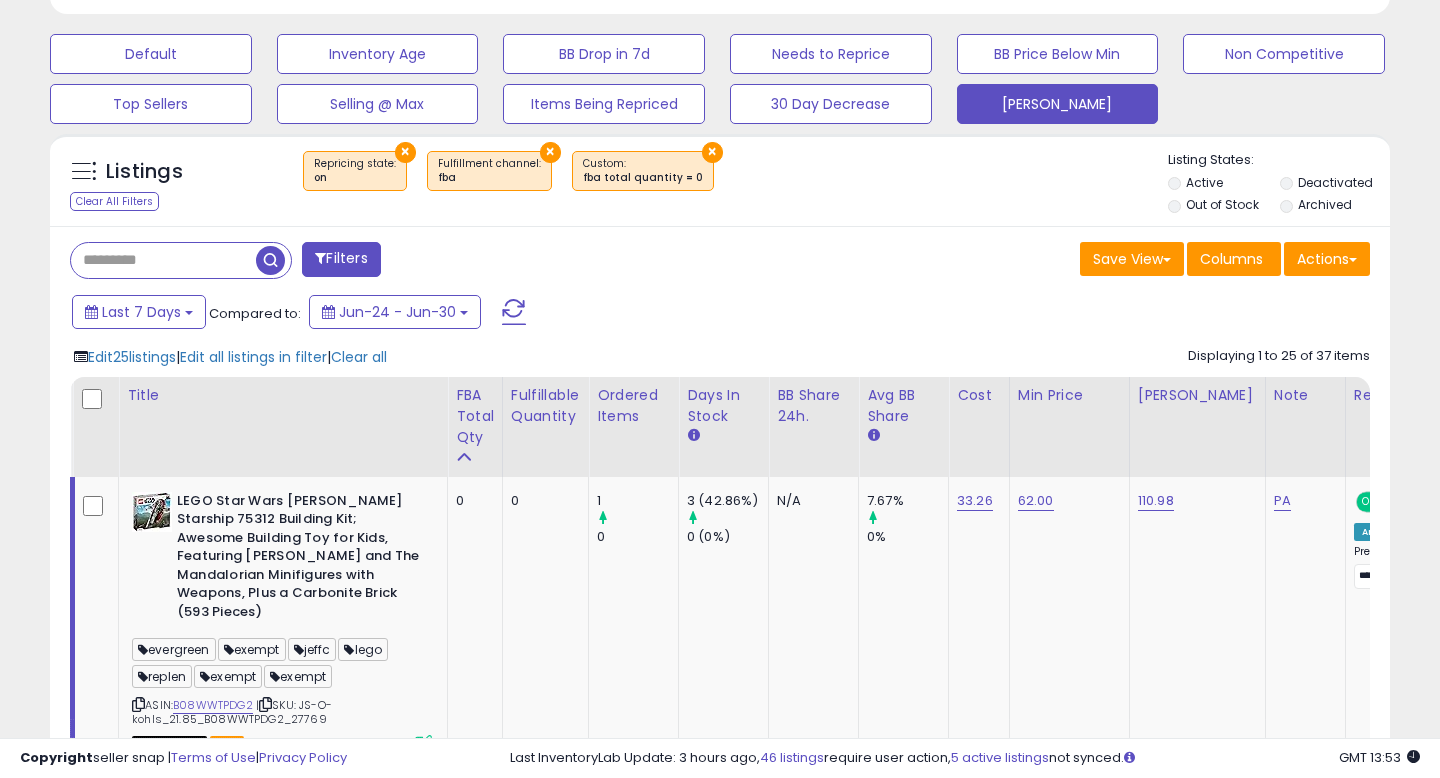 click on "Edit  25  listings   |  Edit all listings in filter  |  Clear all
Displaying 1 to 25 of 37 items
Title
FBA Total Qty
Avg BB Share" 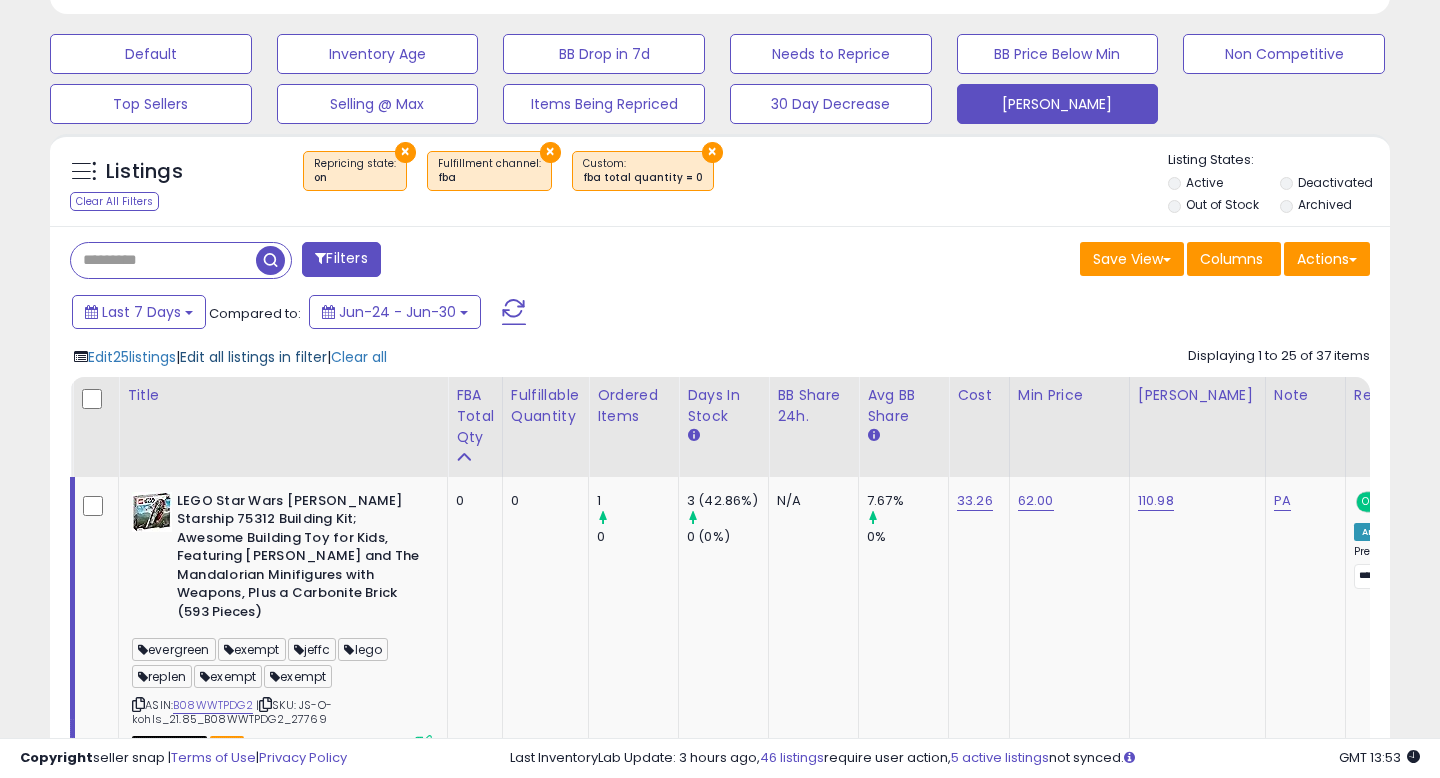 click on "Edit all listings in filter" at bounding box center (253, 357) 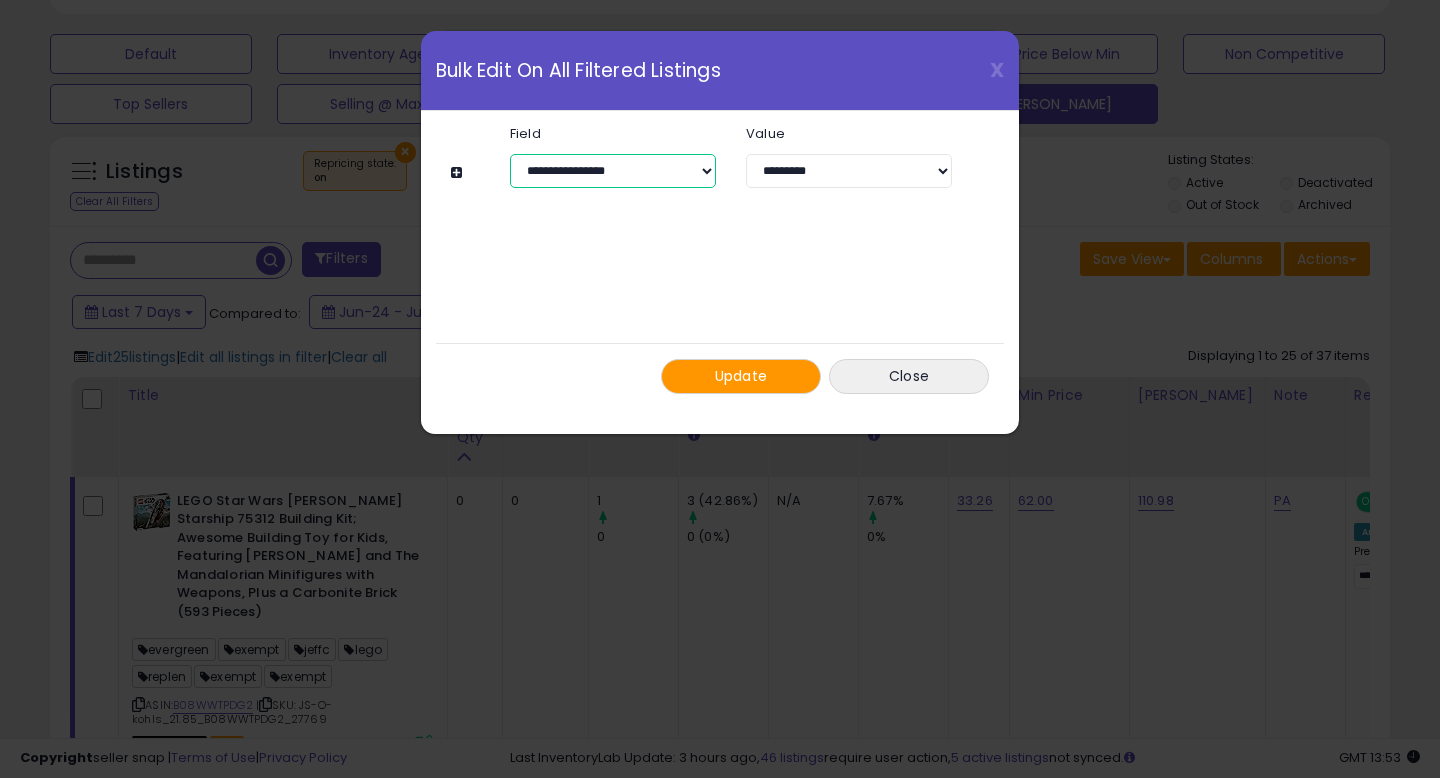 click on "**********" at bounding box center (613, 171) 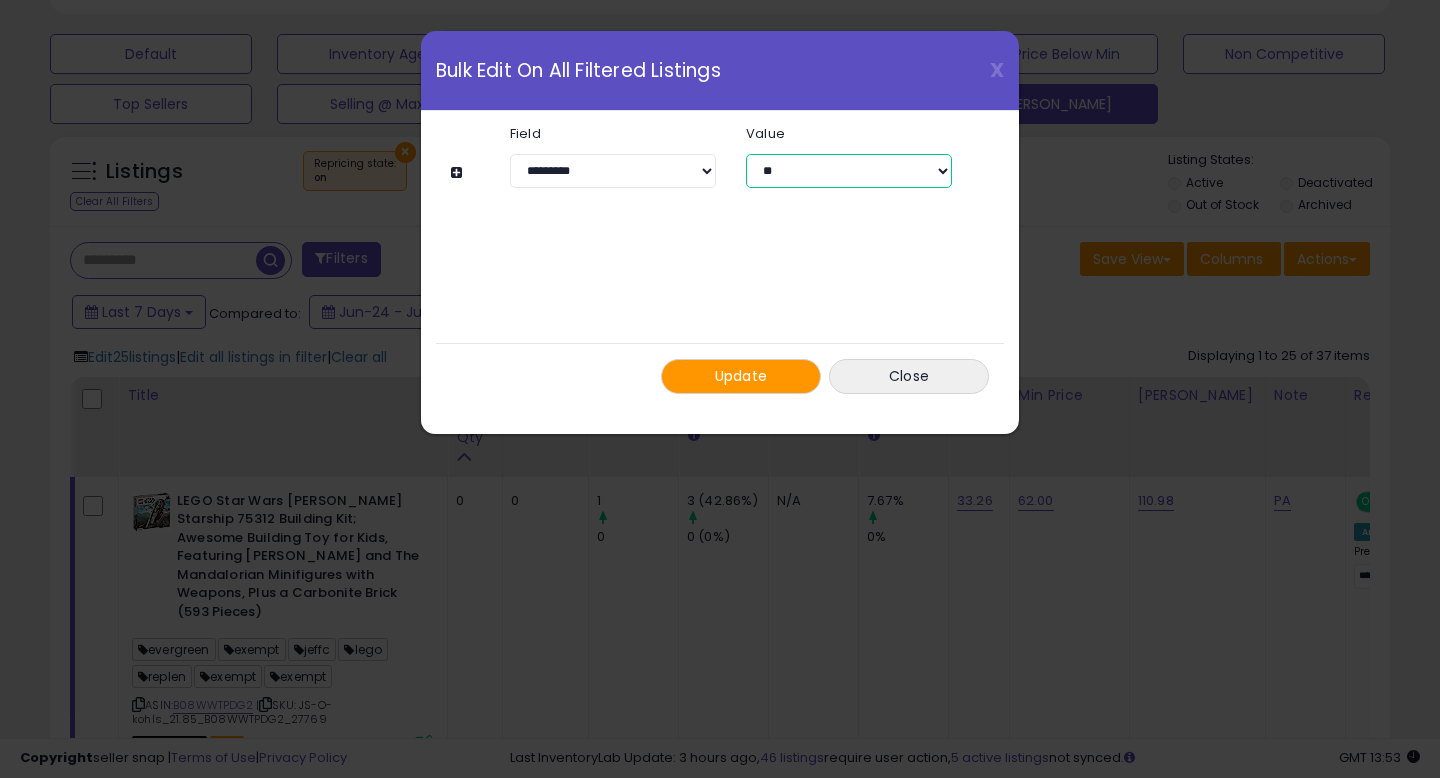 click on "**
***" at bounding box center (849, 171) 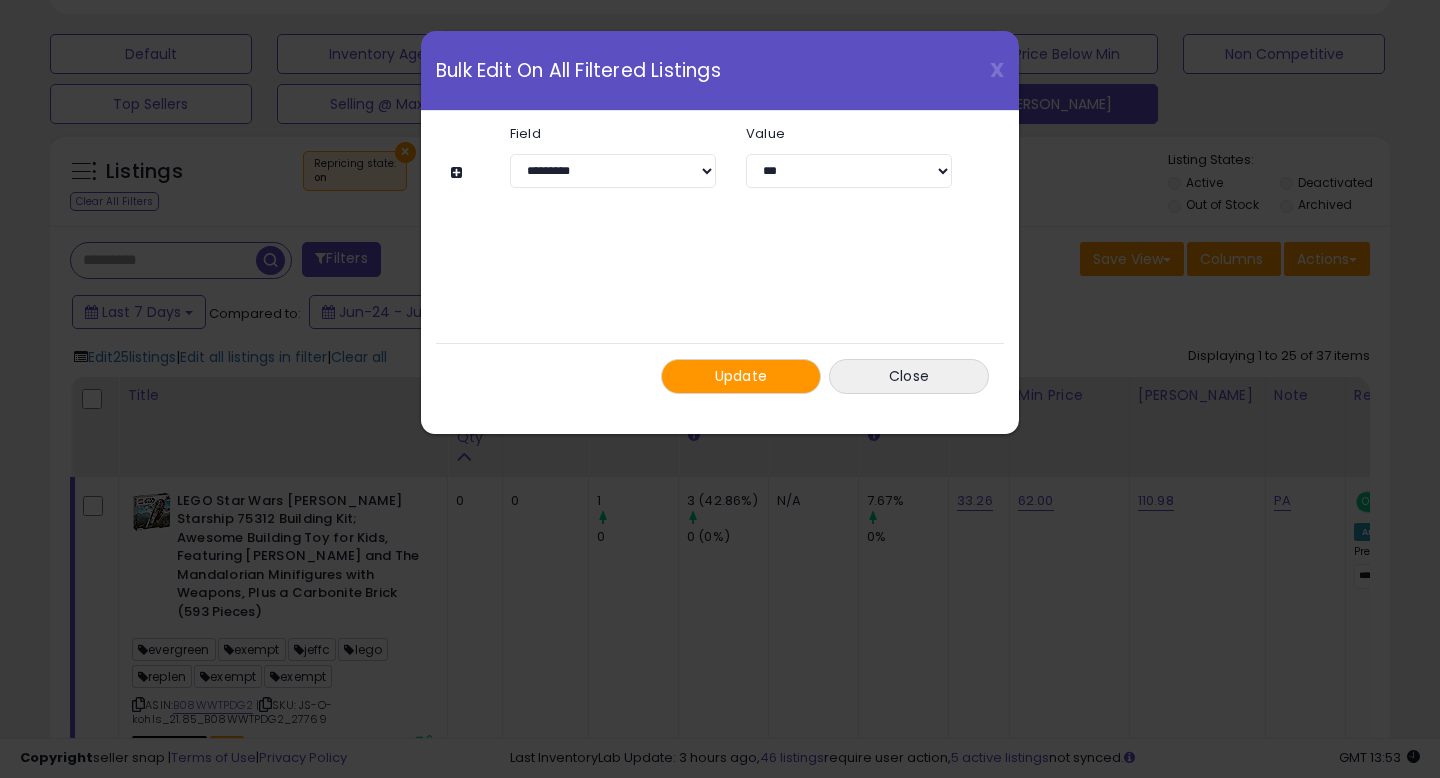 click on "Update
Close" 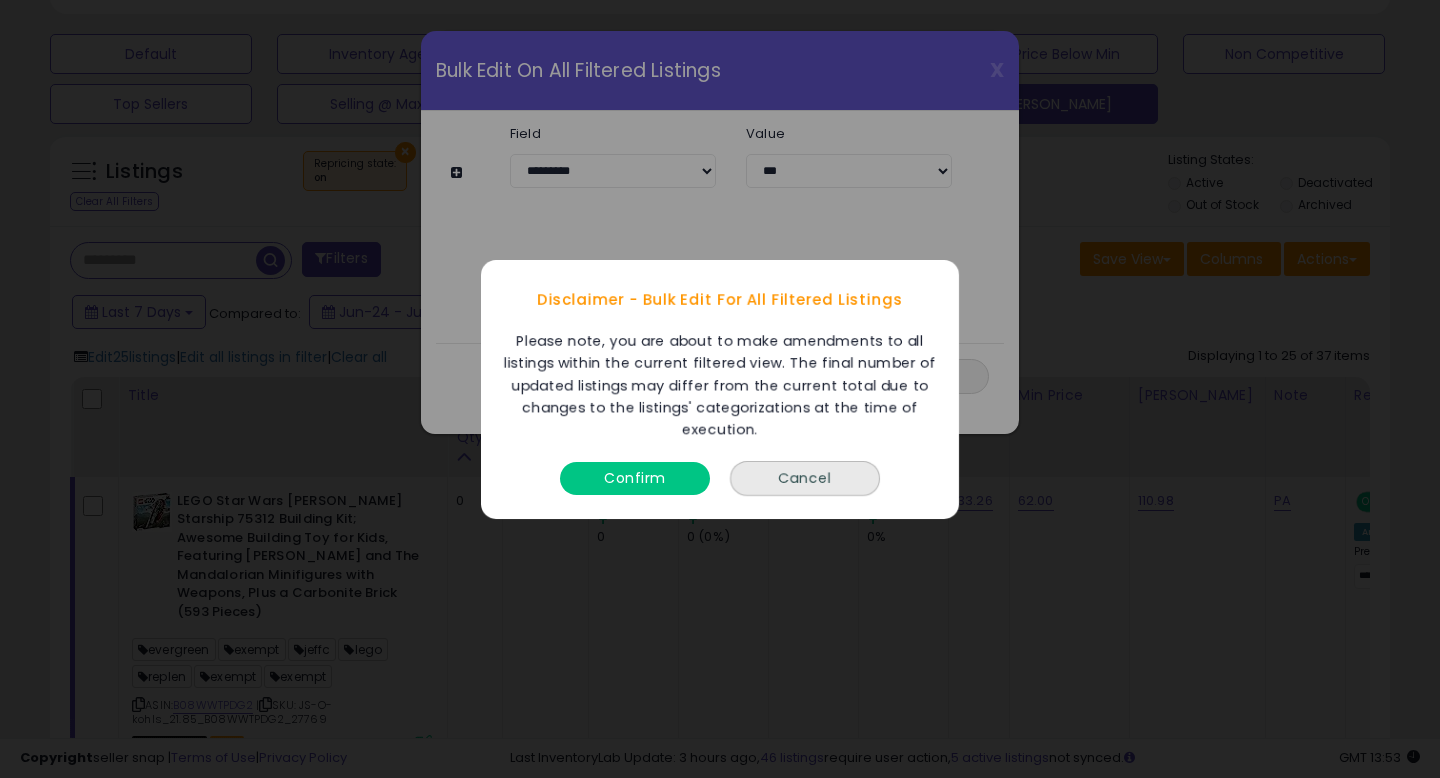 click on "Confirm" at bounding box center (635, 477) 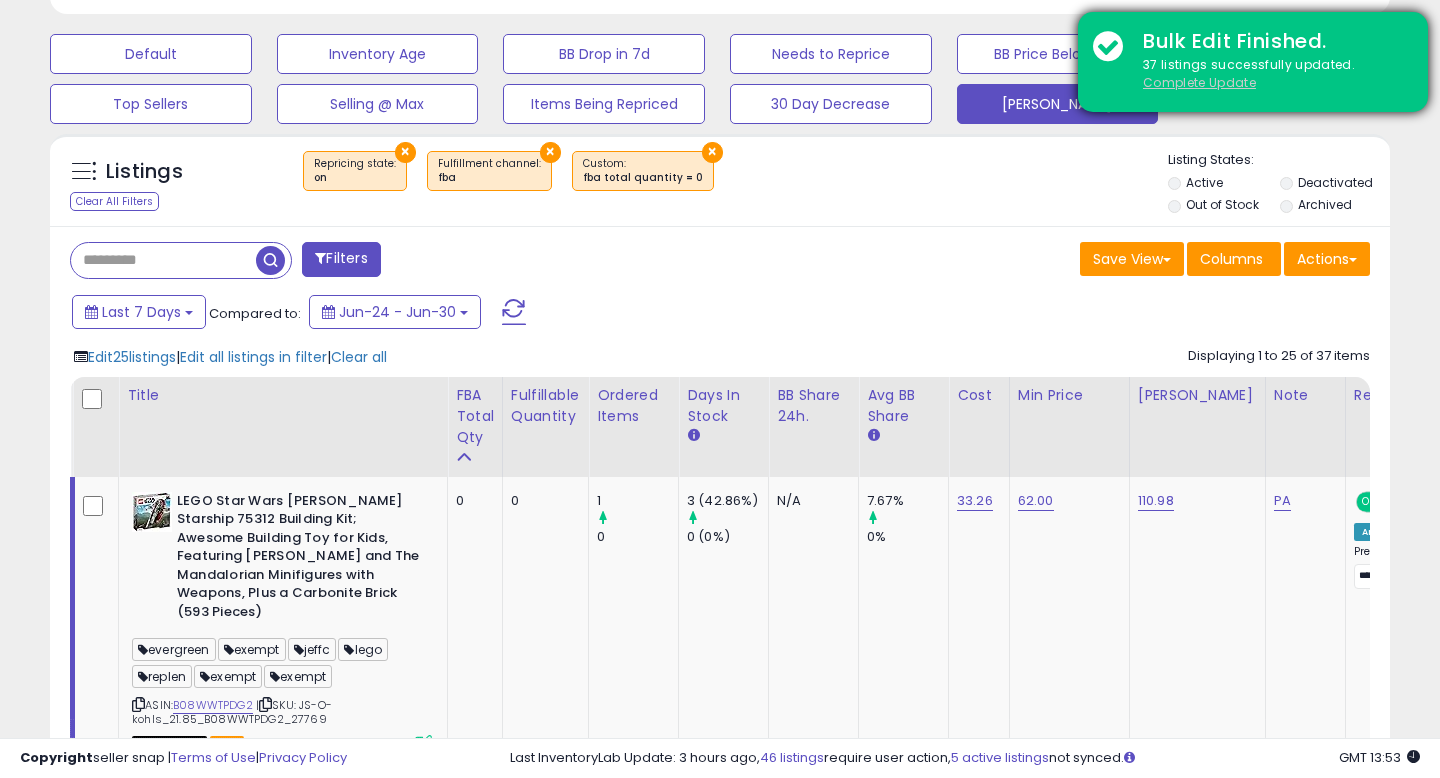 click on "Complete Update" at bounding box center [1199, 82] 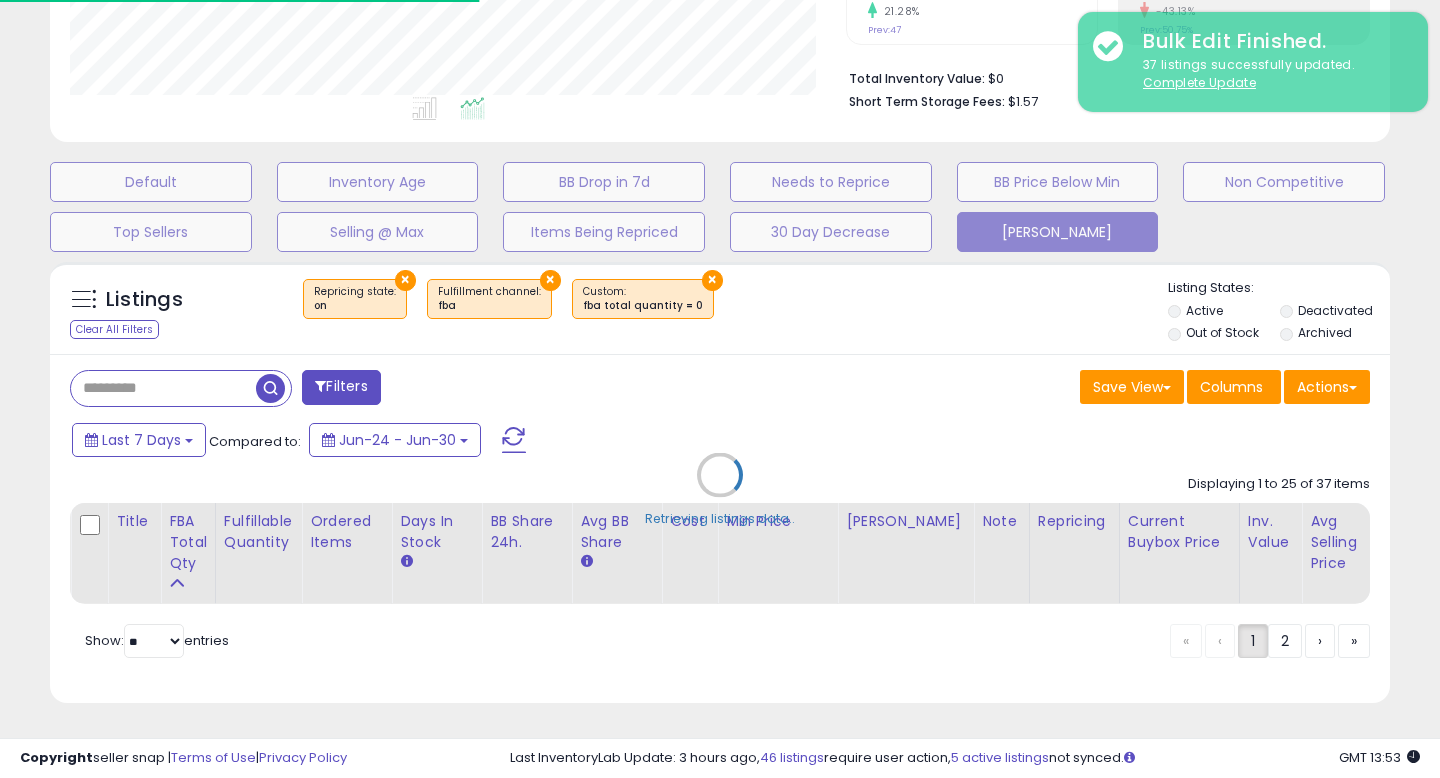 scroll, scrollTop: 448, scrollLeft: 0, axis: vertical 